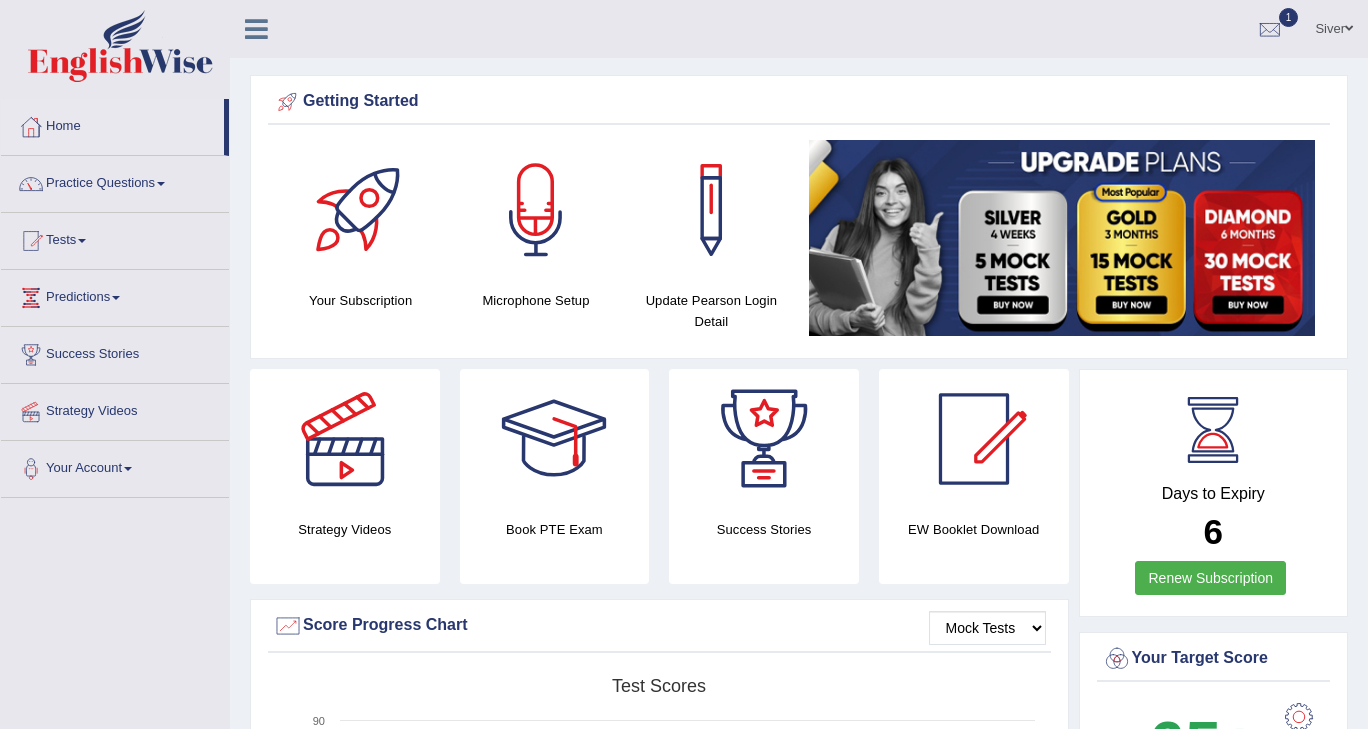 scroll, scrollTop: 0, scrollLeft: 0, axis: both 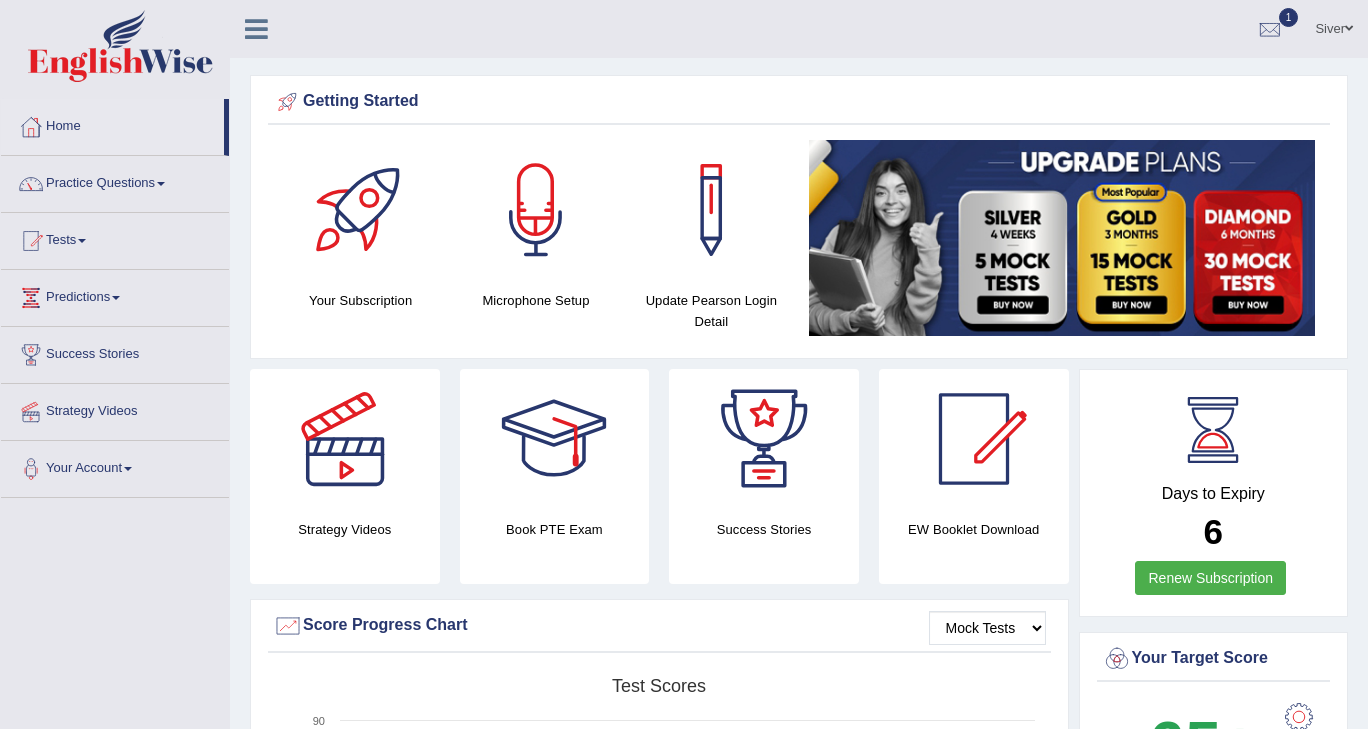click on "Practice Questions" at bounding box center (115, 181) 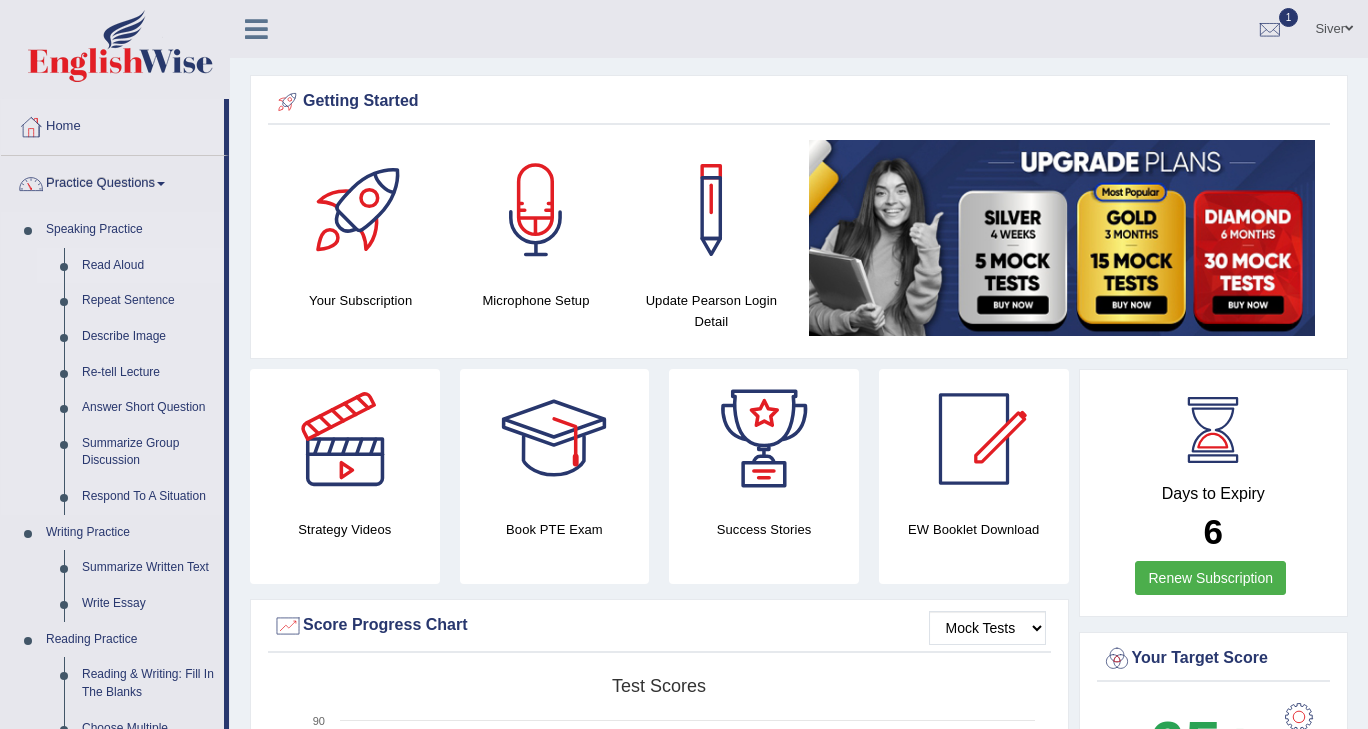 click on "Read Aloud" at bounding box center (148, 266) 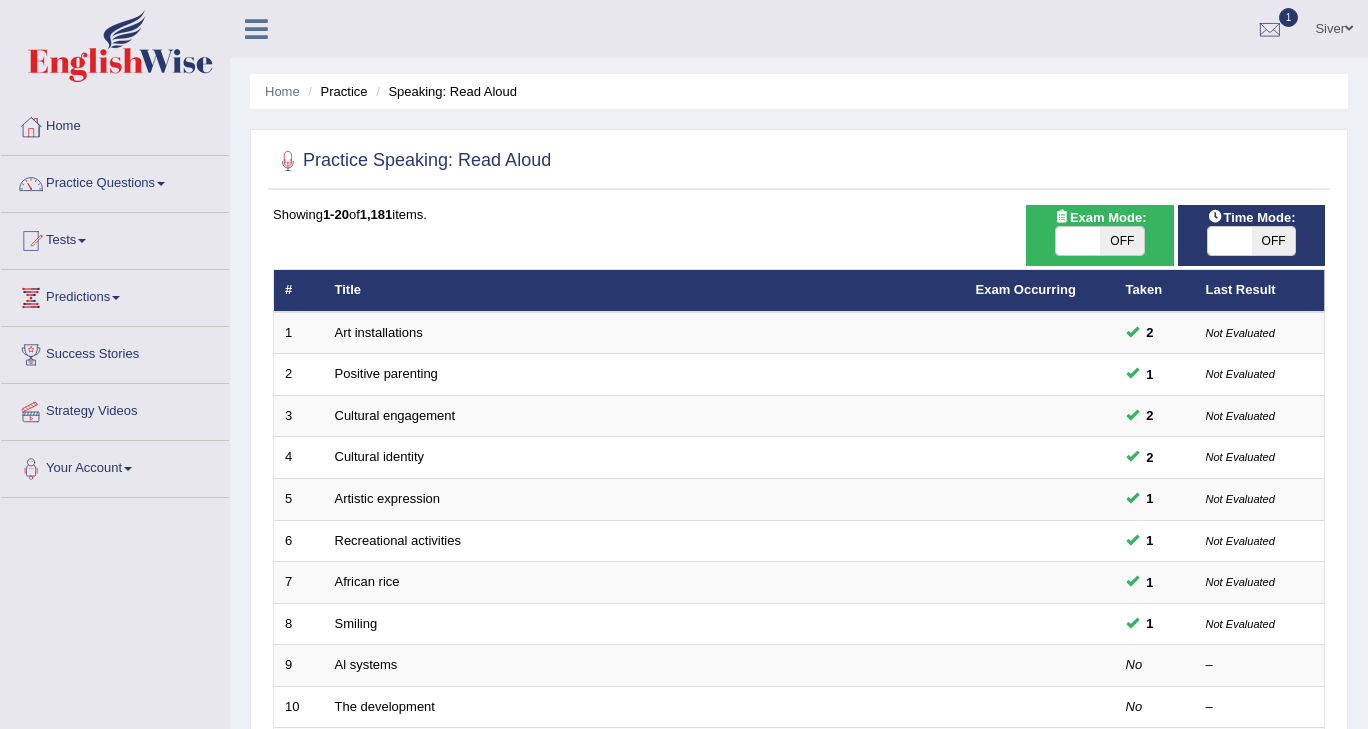 scroll, scrollTop: 0, scrollLeft: 0, axis: both 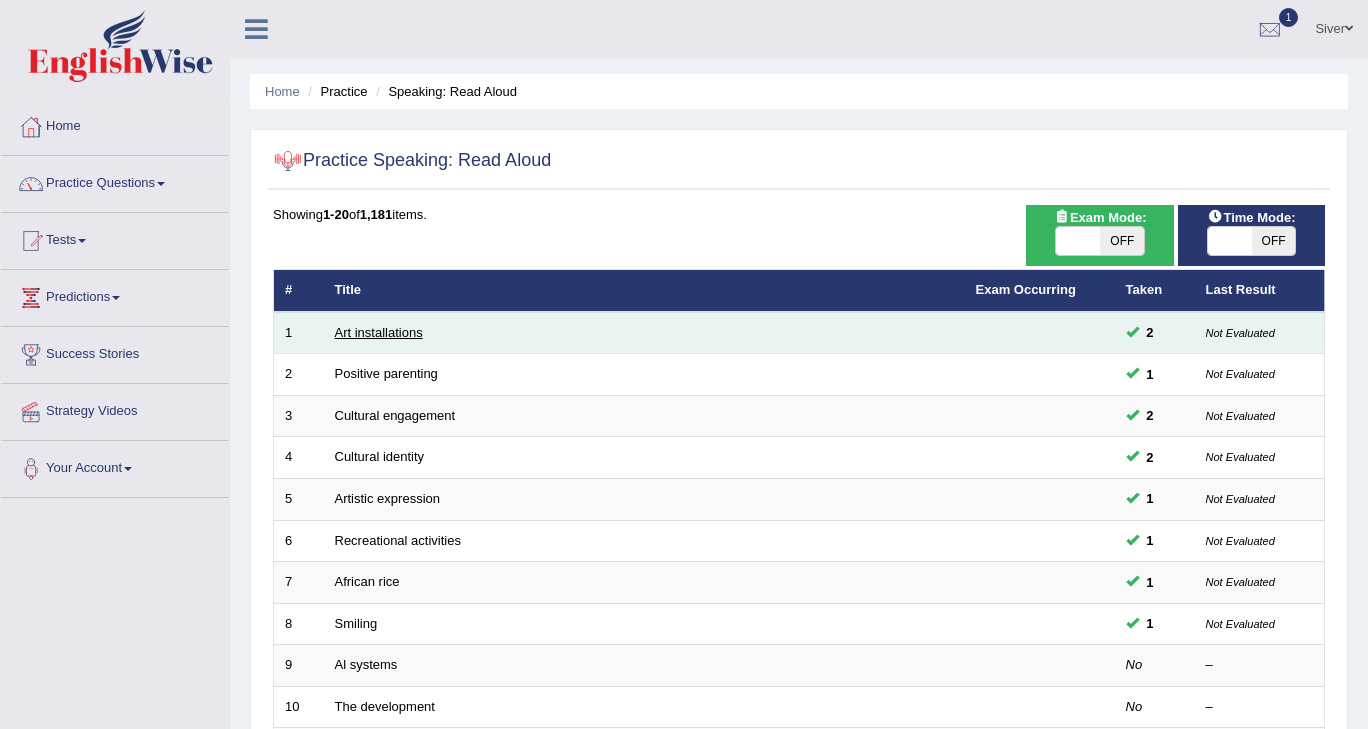 click on "Art installations" at bounding box center (379, 332) 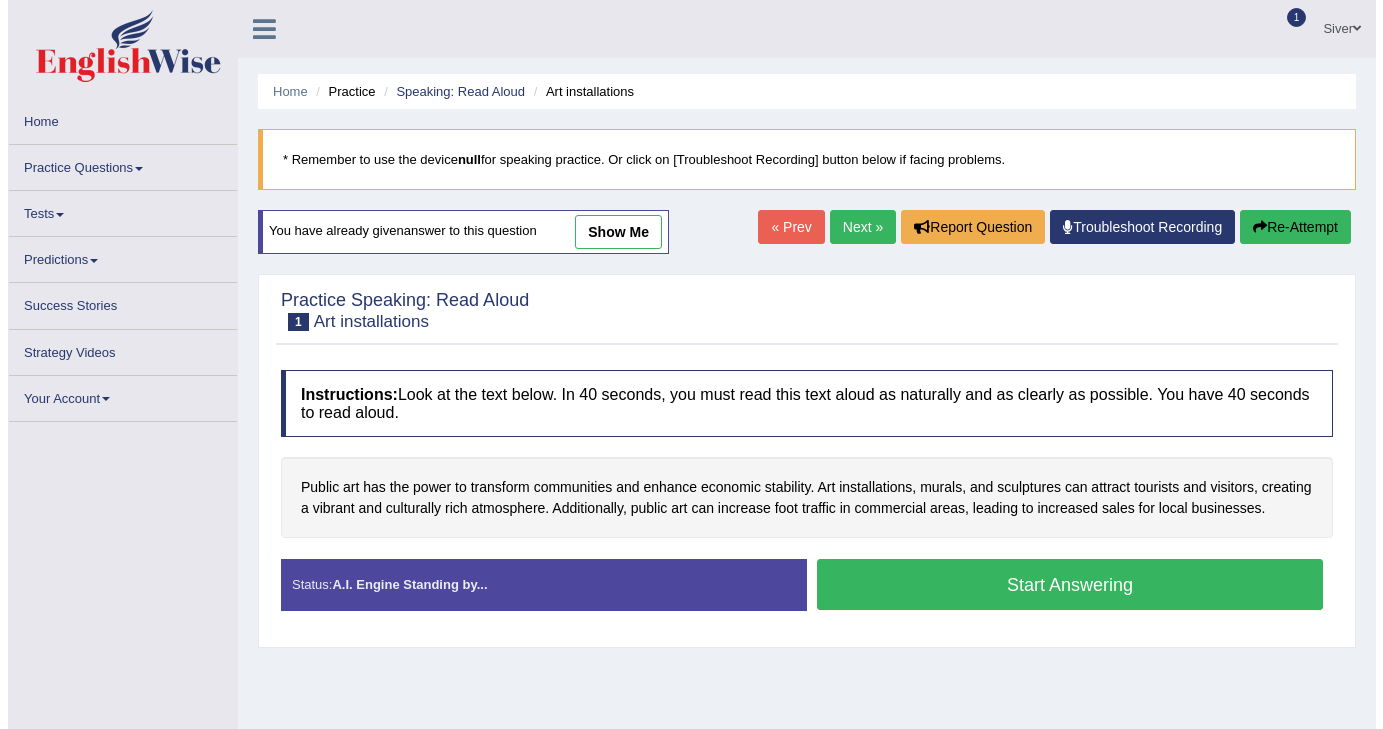 scroll, scrollTop: 0, scrollLeft: 0, axis: both 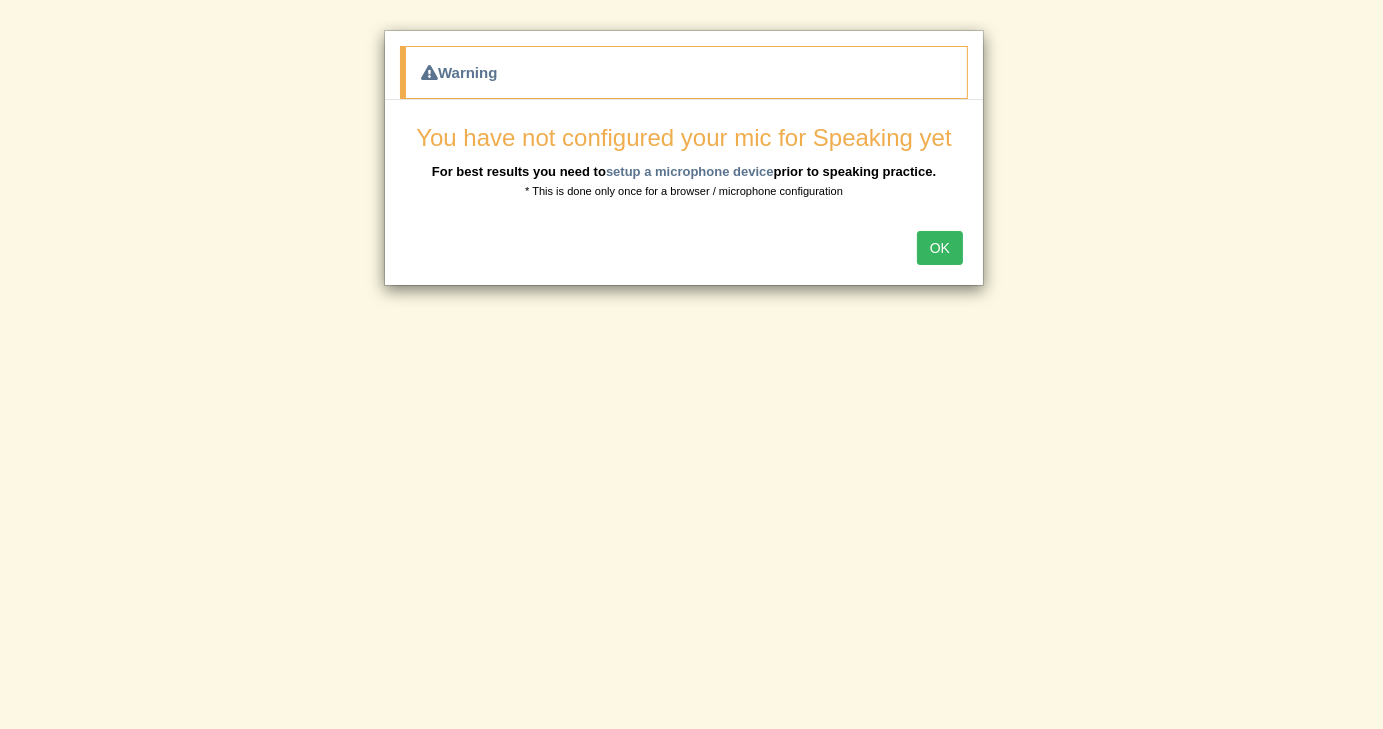 click on "OK" at bounding box center [940, 248] 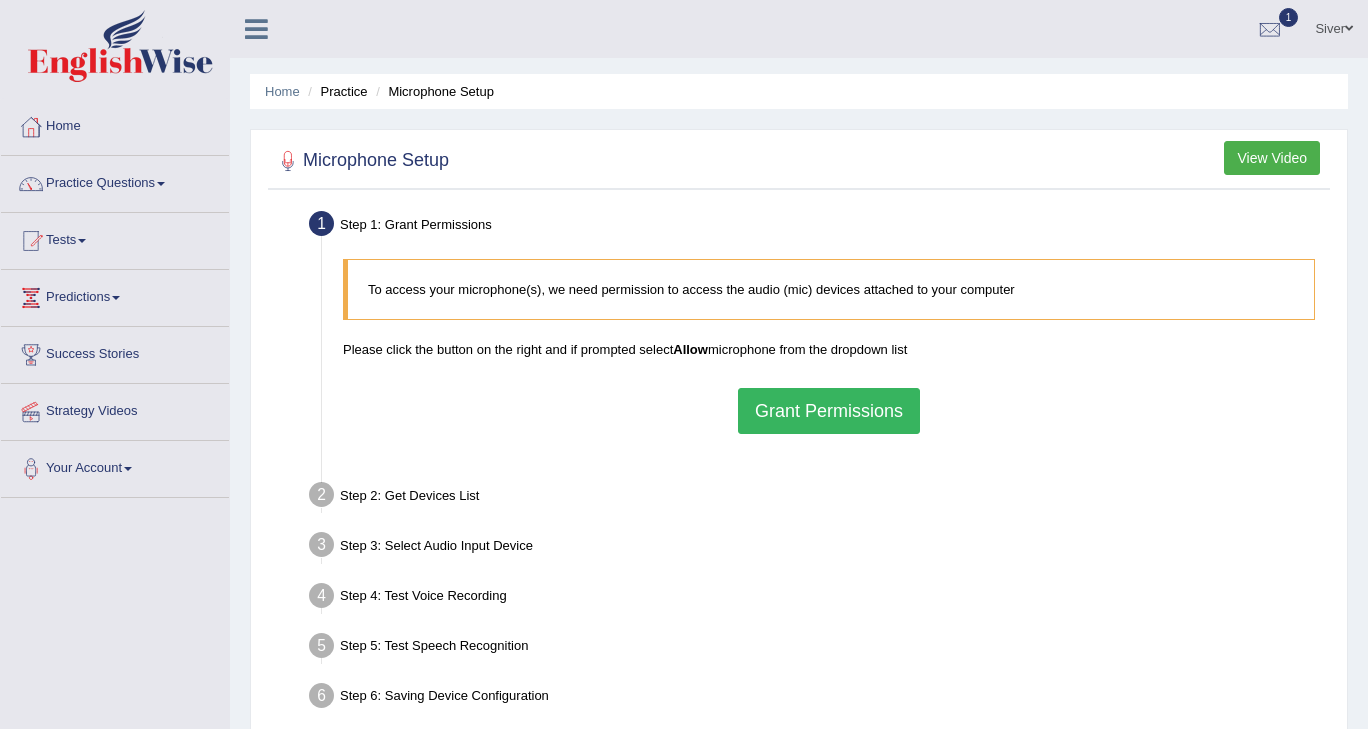 scroll, scrollTop: 0, scrollLeft: 0, axis: both 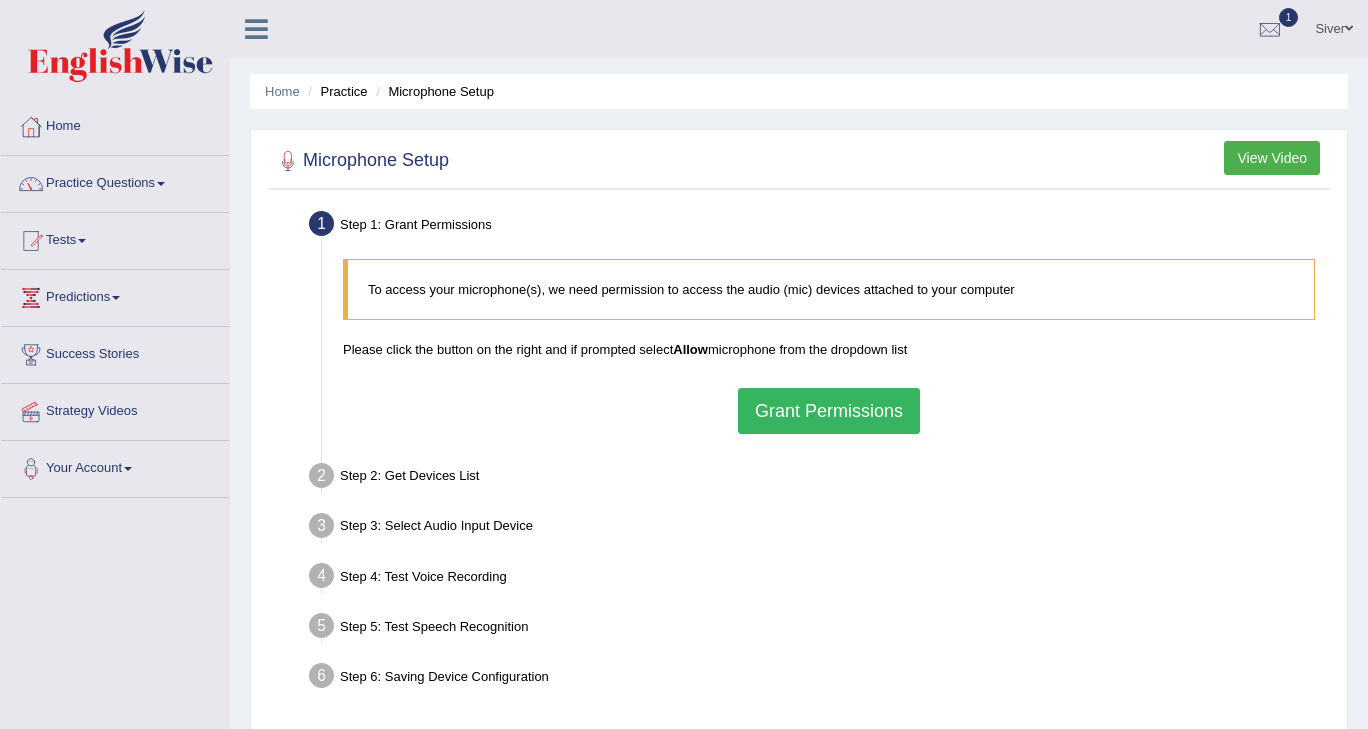 click on "Grant Permissions" at bounding box center (829, 411) 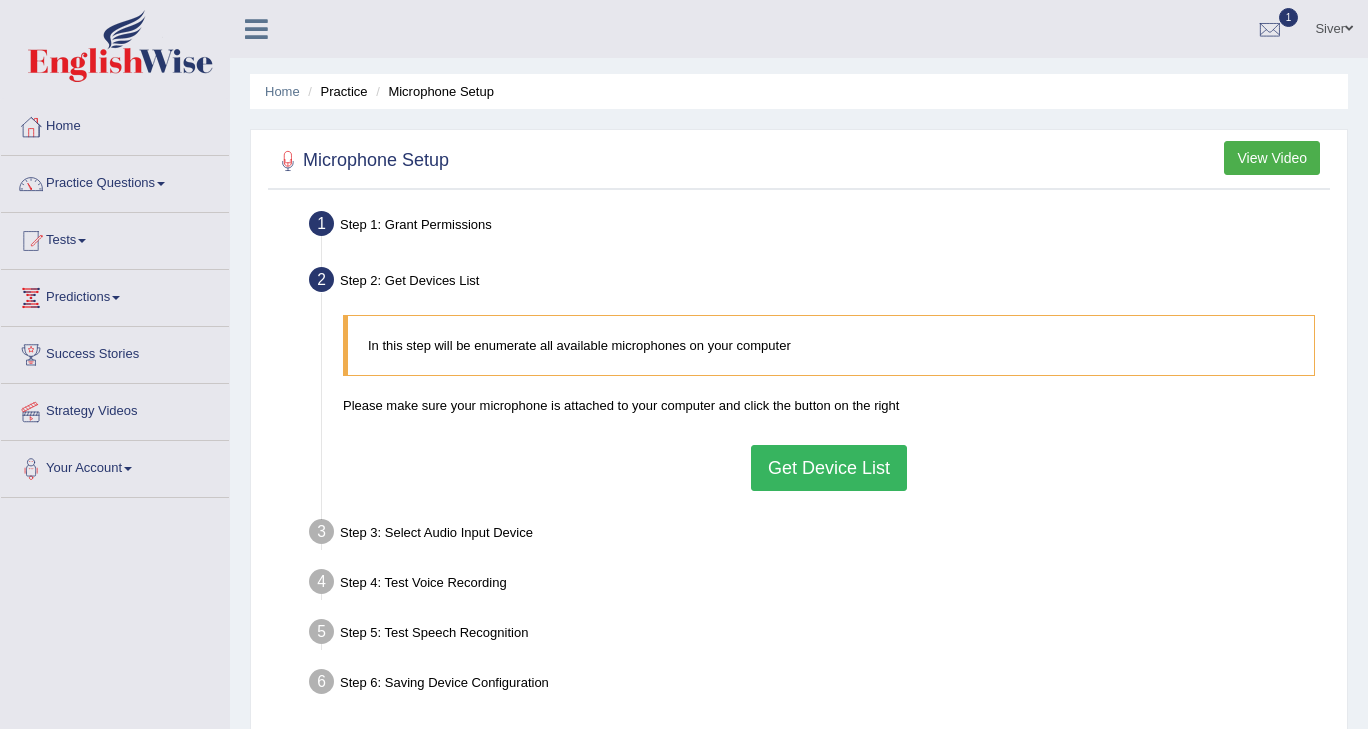 click on "Get Device List" at bounding box center (829, 468) 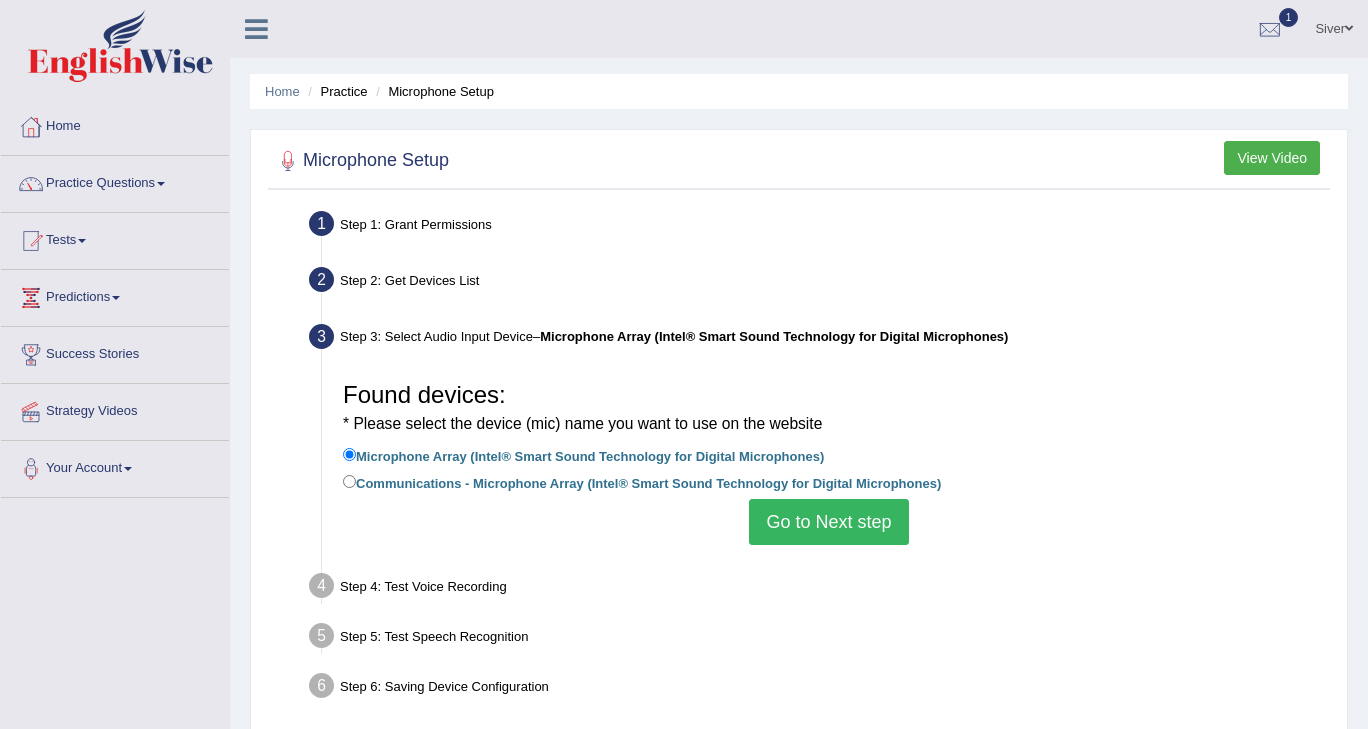 click on "Go to Next step" at bounding box center [828, 522] 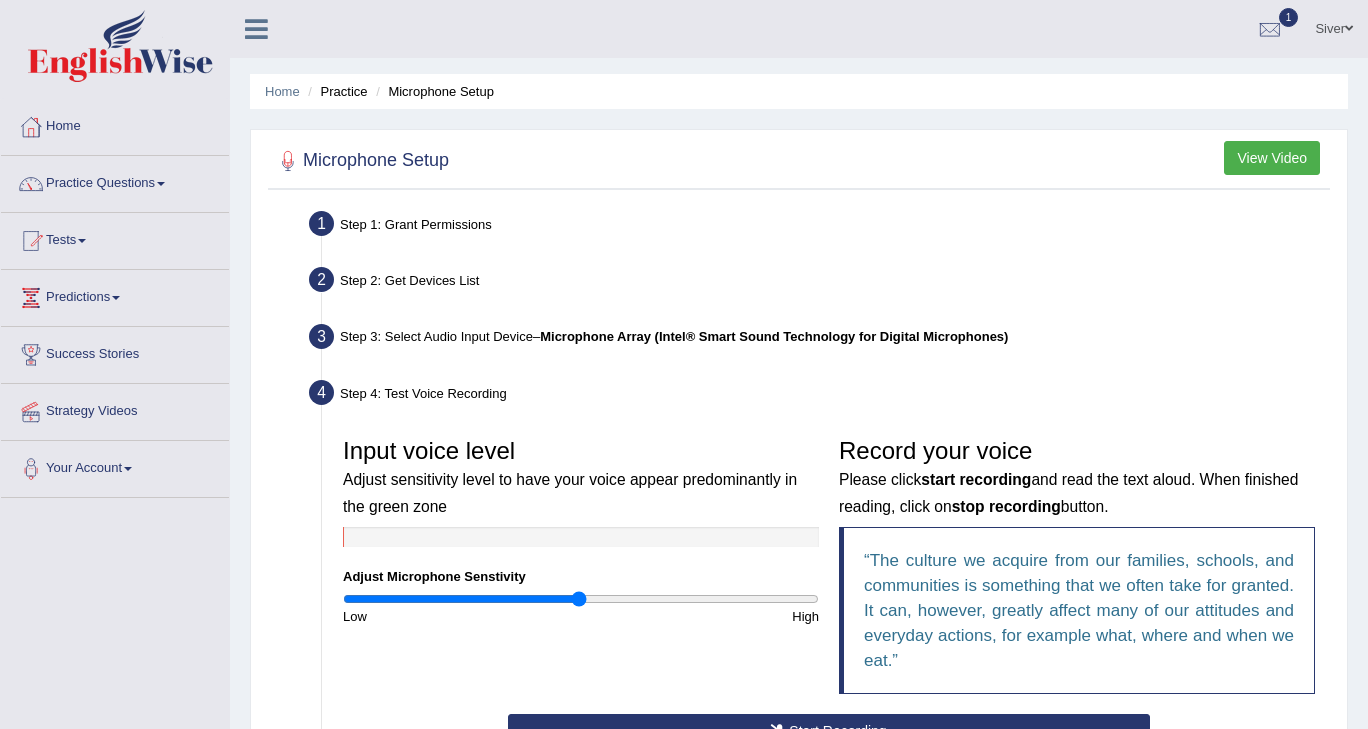 scroll, scrollTop: 100, scrollLeft: 0, axis: vertical 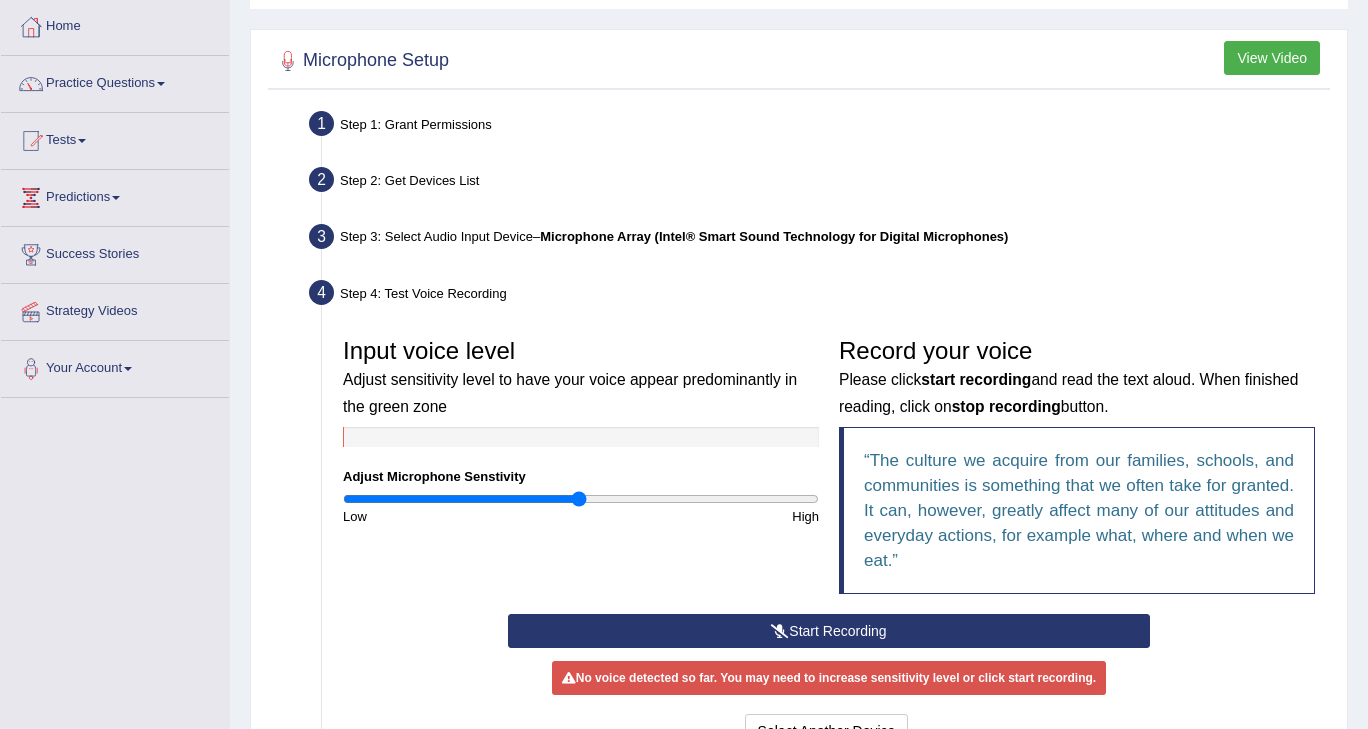 click at bounding box center [780, 631] 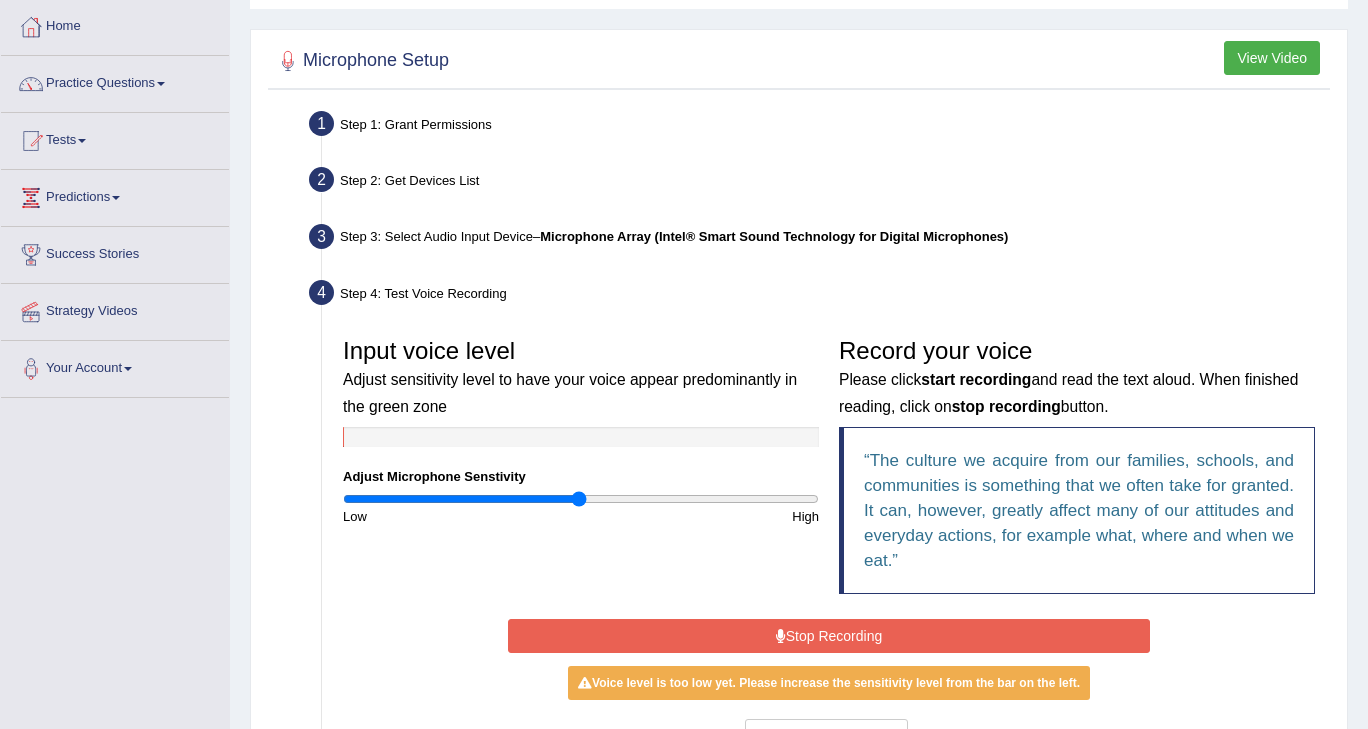 click on "Stop Recording" at bounding box center (828, 636) 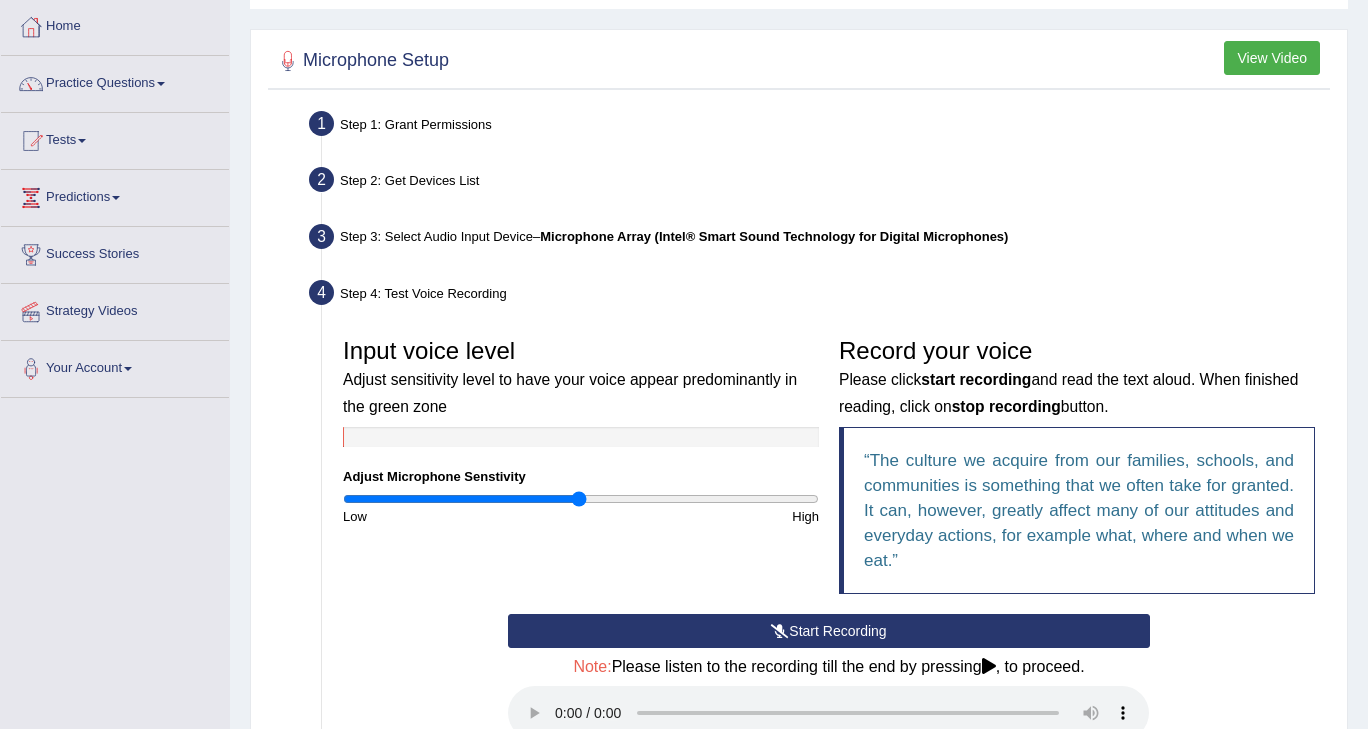 click at bounding box center (780, 631) 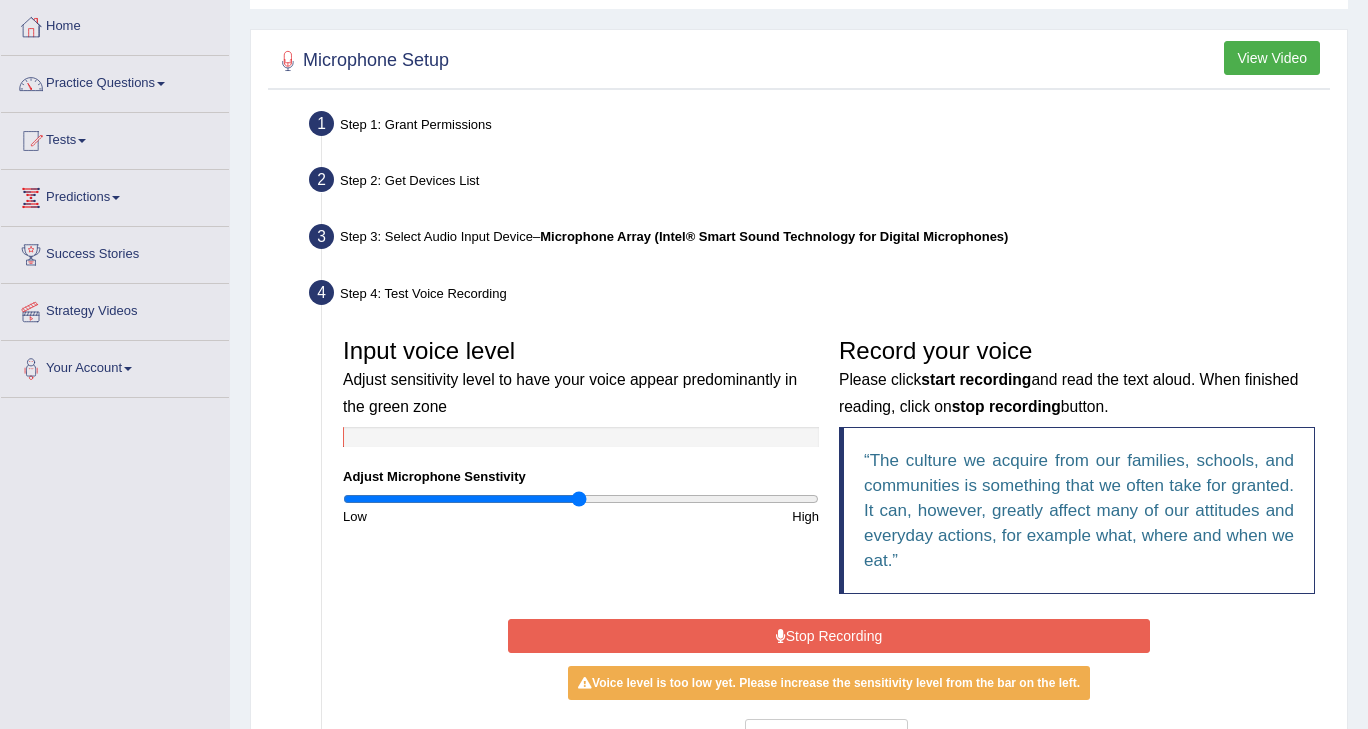 click at bounding box center (781, 636) 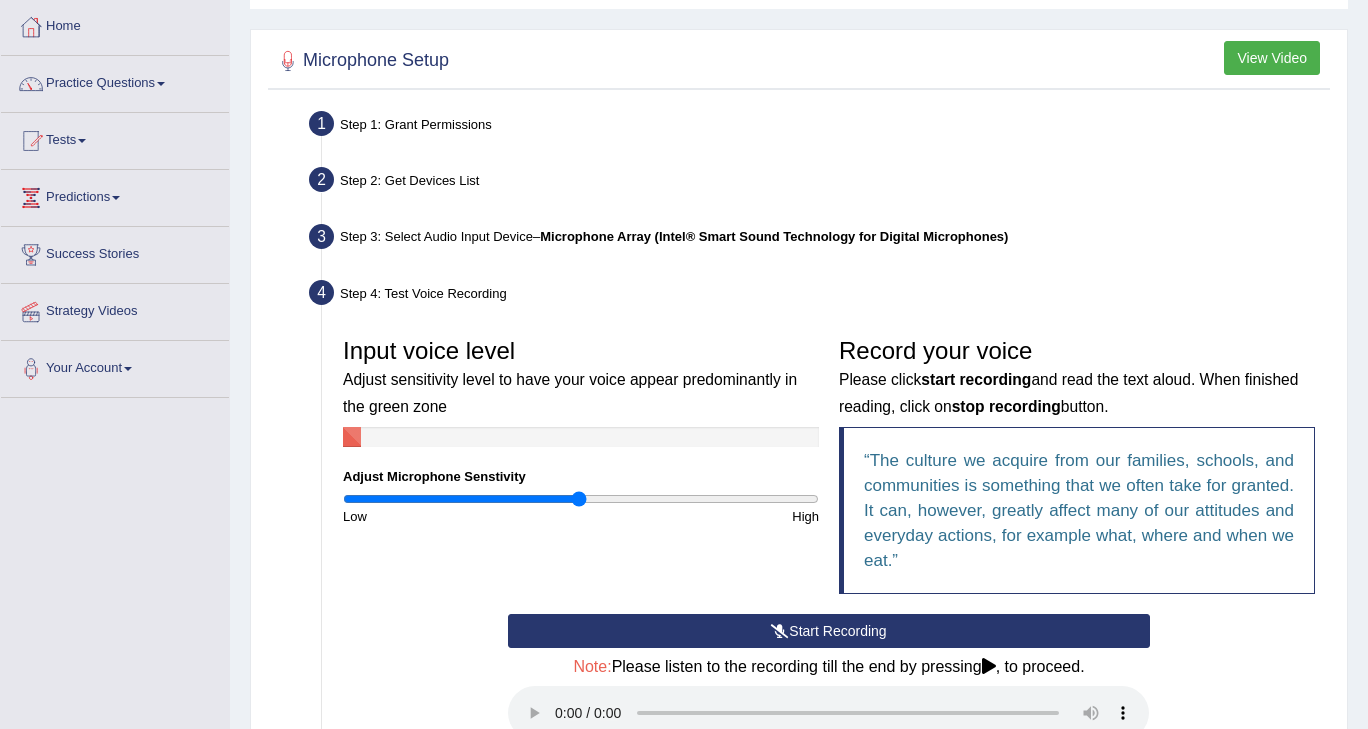 click at bounding box center [780, 631] 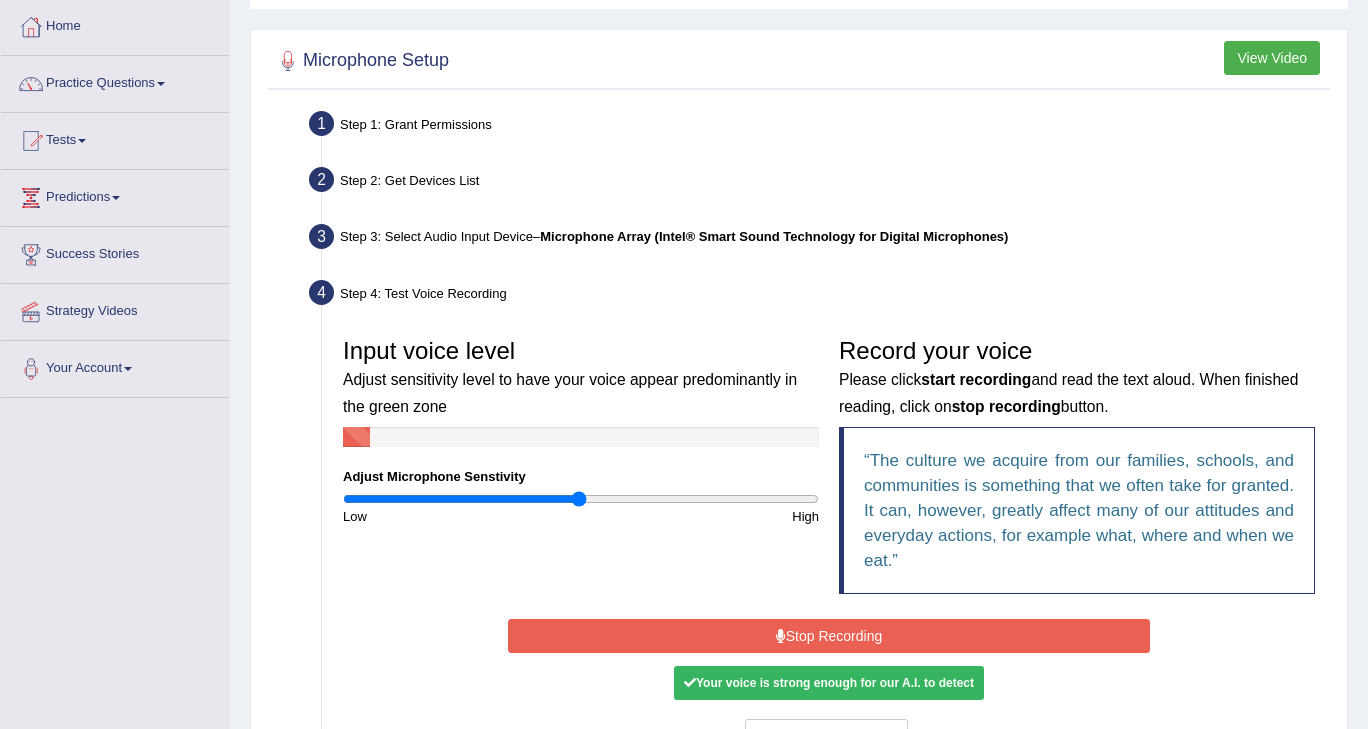 click on "Start Recording    Stop Recording   Note:  Please listen to the recording till the end by pressing  , to proceed.       No voice detected so far. You may need to increase sensitivity level or click start recording.     Voice level is too low yet. Please increase the sensitivity level from the bar on the left.     Your voice is strong enough for our A.I. to detect    Voice level is too high. Please reduce the sensitivity level from the bar on the left.     Select Another Device   Voice is ok. Go to Next step" at bounding box center [828, 686] 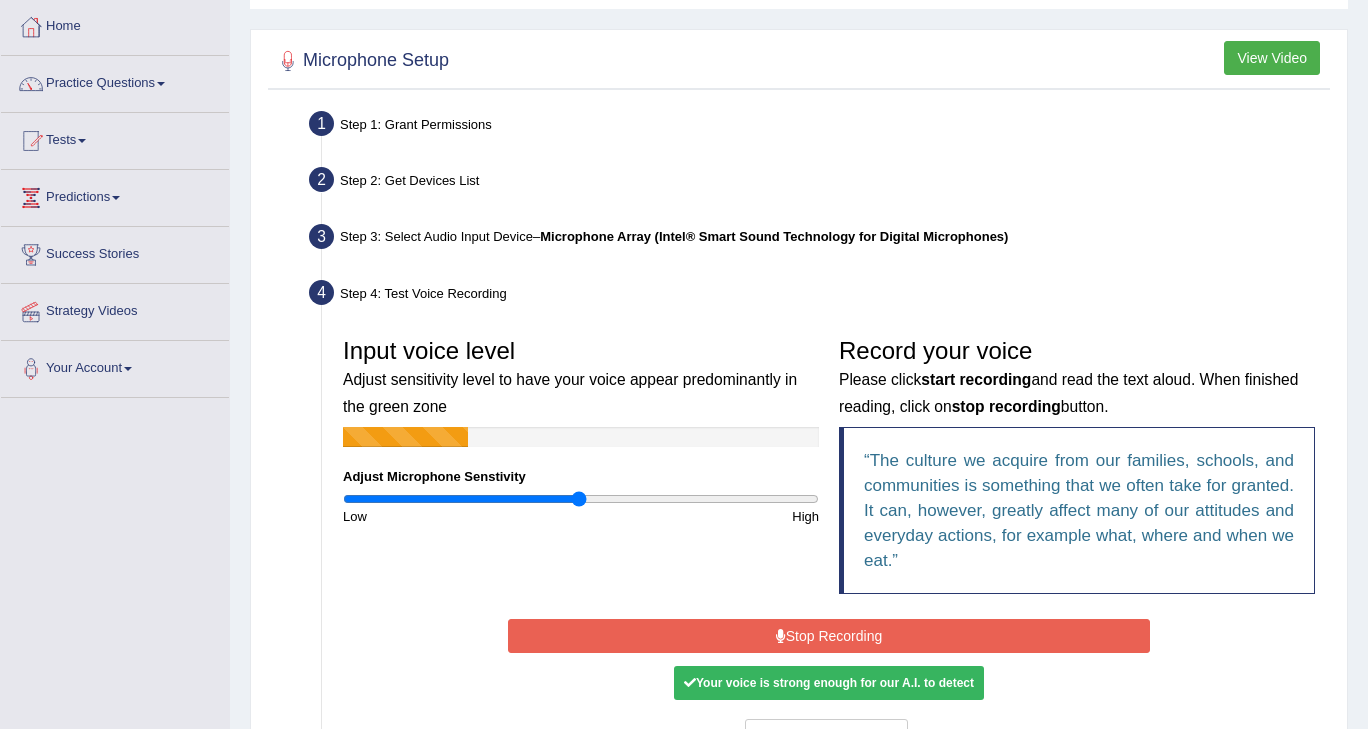 click on "Stop Recording" at bounding box center (828, 636) 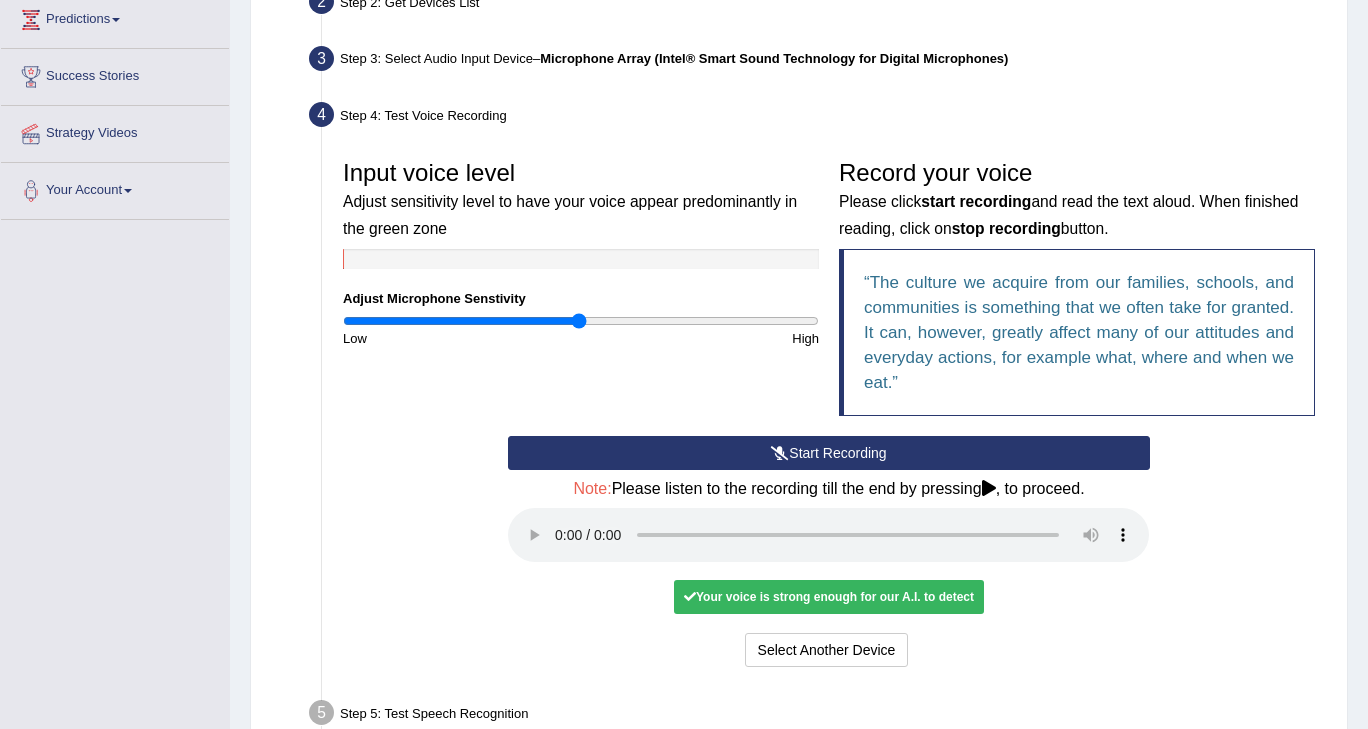 scroll, scrollTop: 300, scrollLeft: 0, axis: vertical 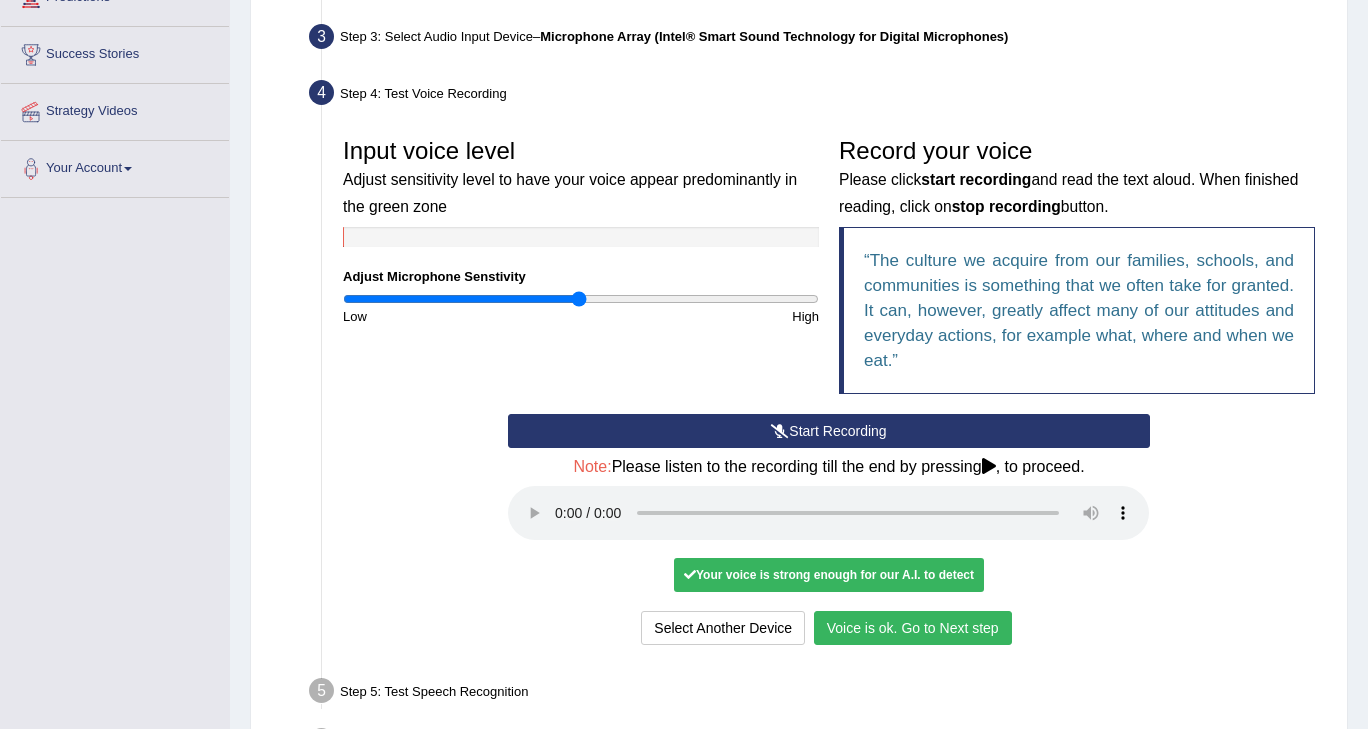 click on "Voice is ok. Go to Next step" at bounding box center (913, 628) 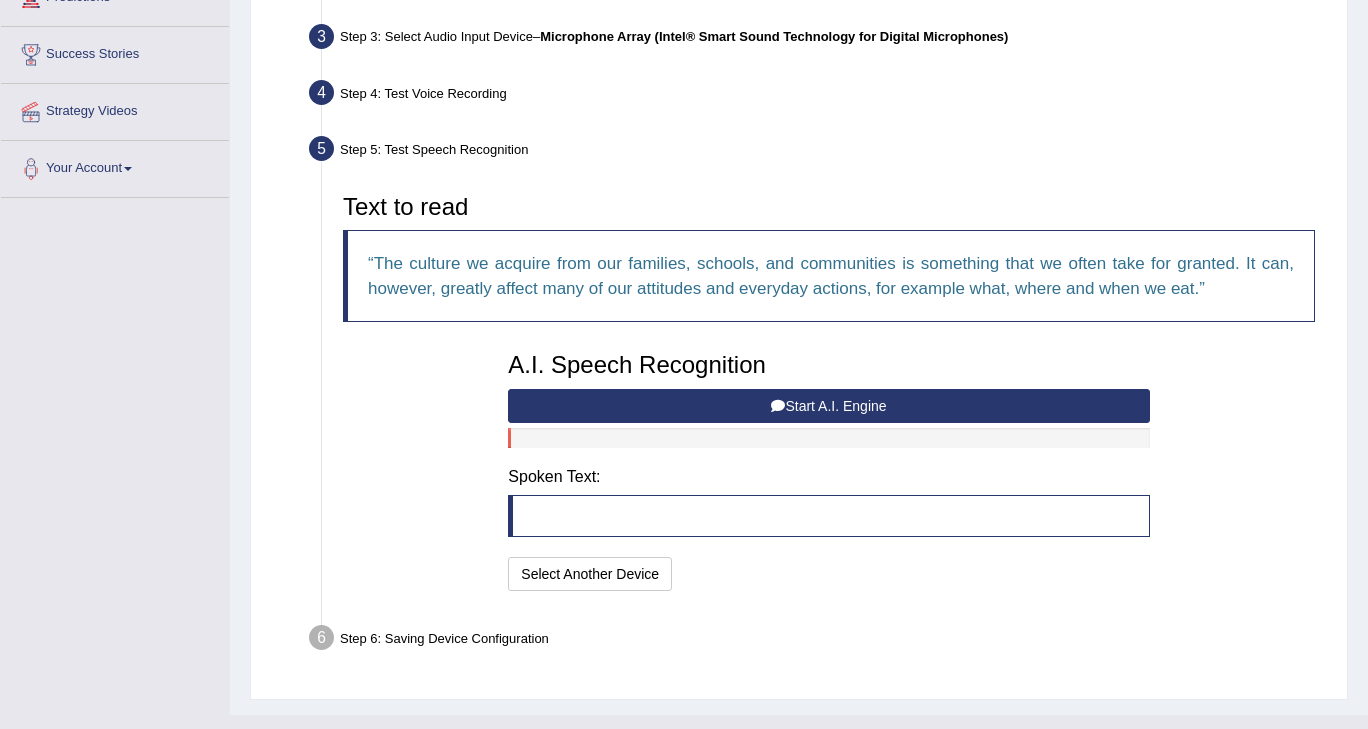 click on "Start A.I. Engine" at bounding box center [828, 406] 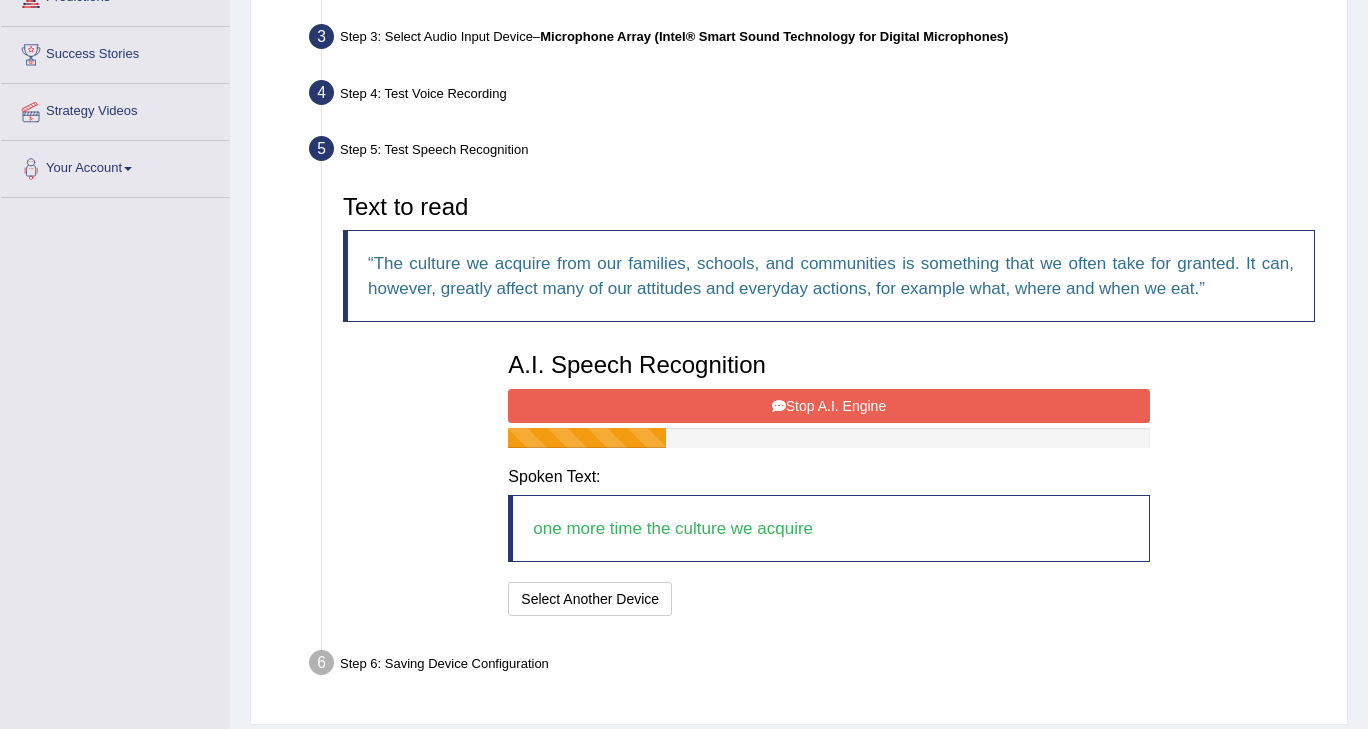 click on "Stop A.I. Engine" at bounding box center [828, 406] 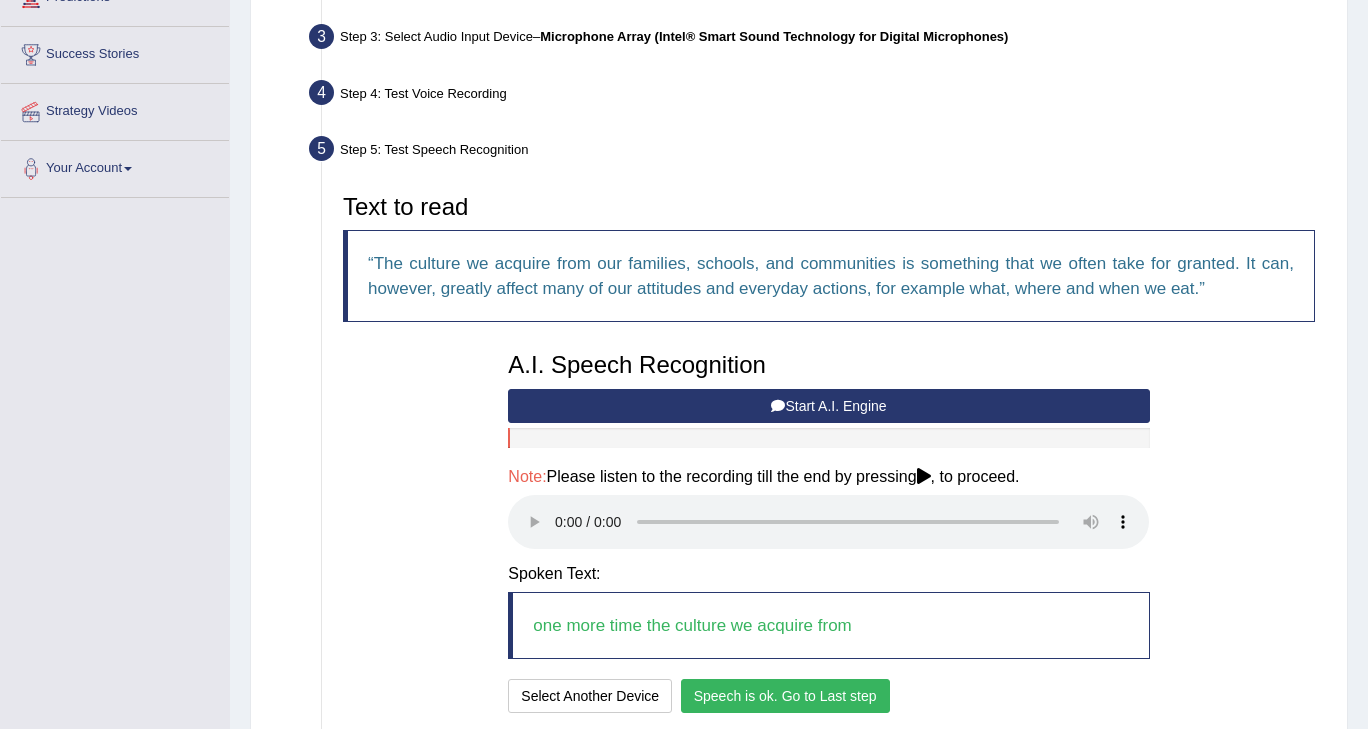 click on "Speech is ok. Go to Last step" at bounding box center [785, 696] 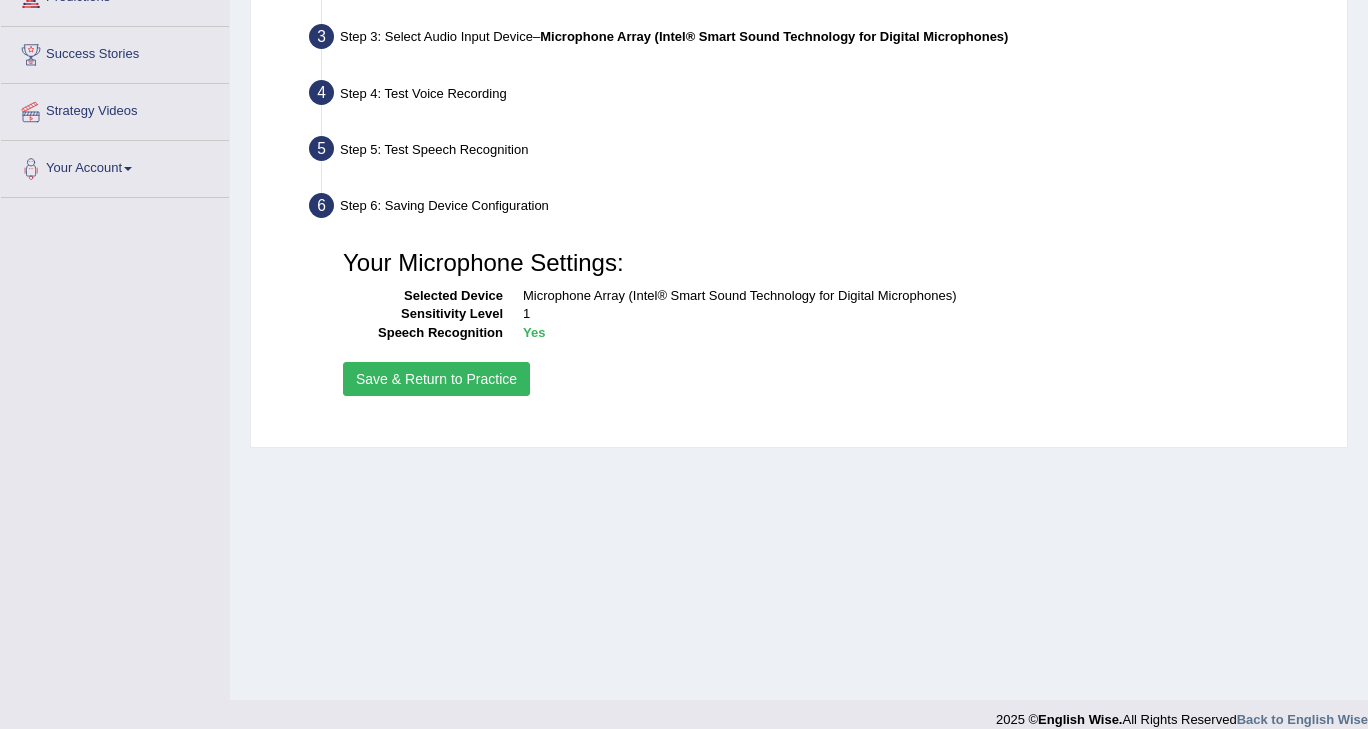 click on "Save & Return to Practice" at bounding box center [436, 379] 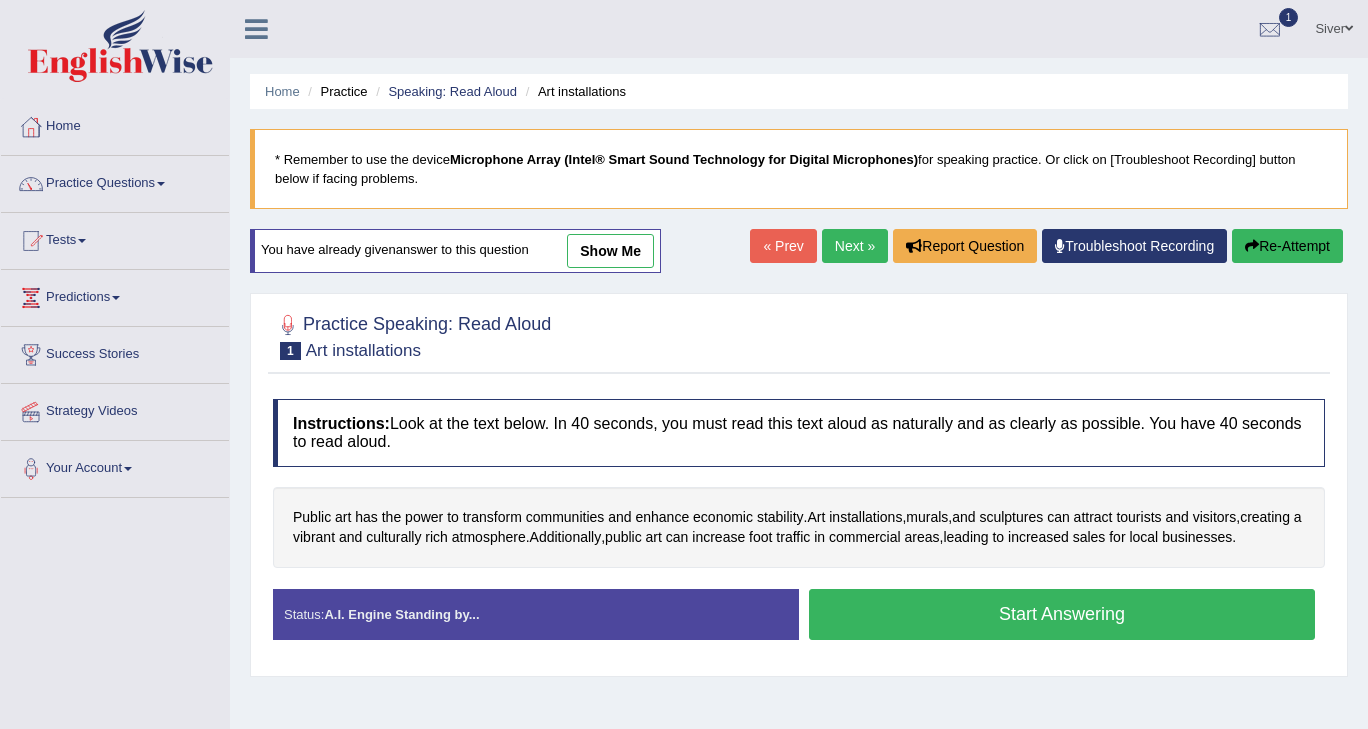 scroll, scrollTop: 0, scrollLeft: 0, axis: both 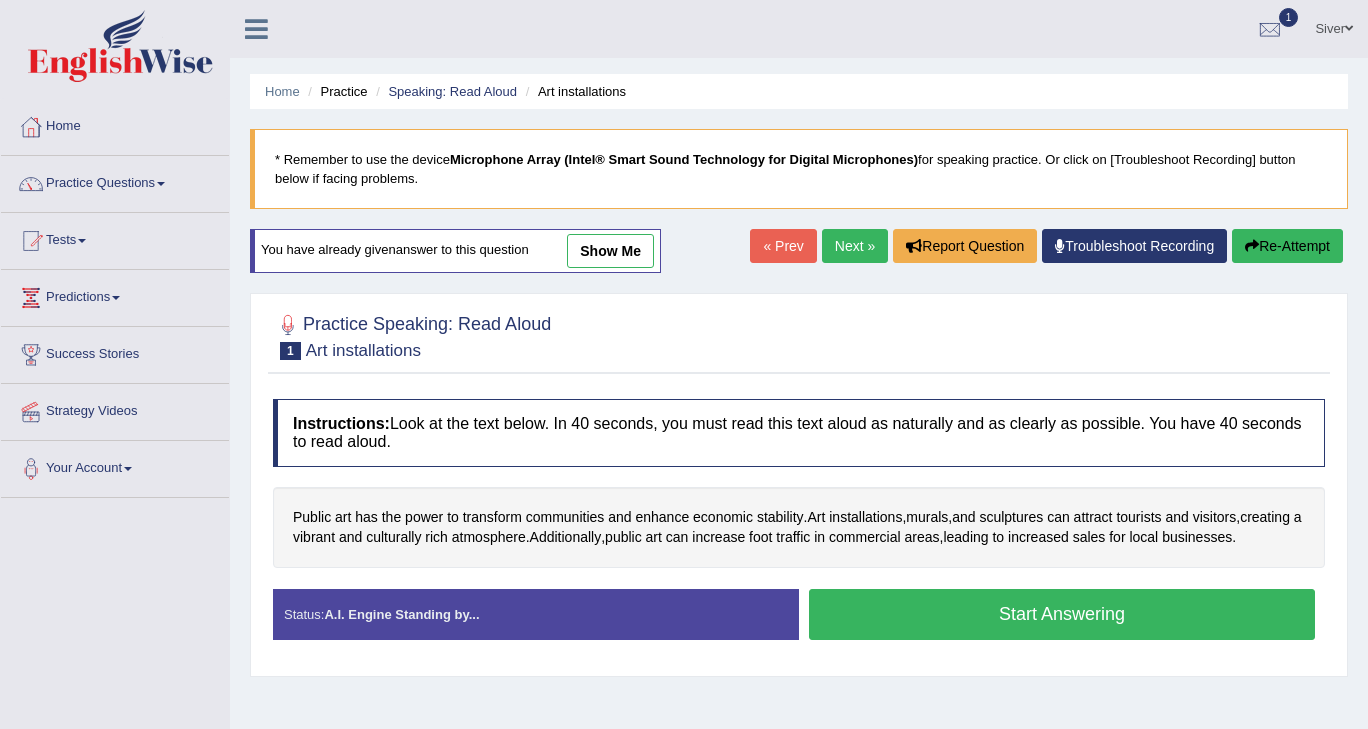 click on "Start Answering" at bounding box center [1062, 614] 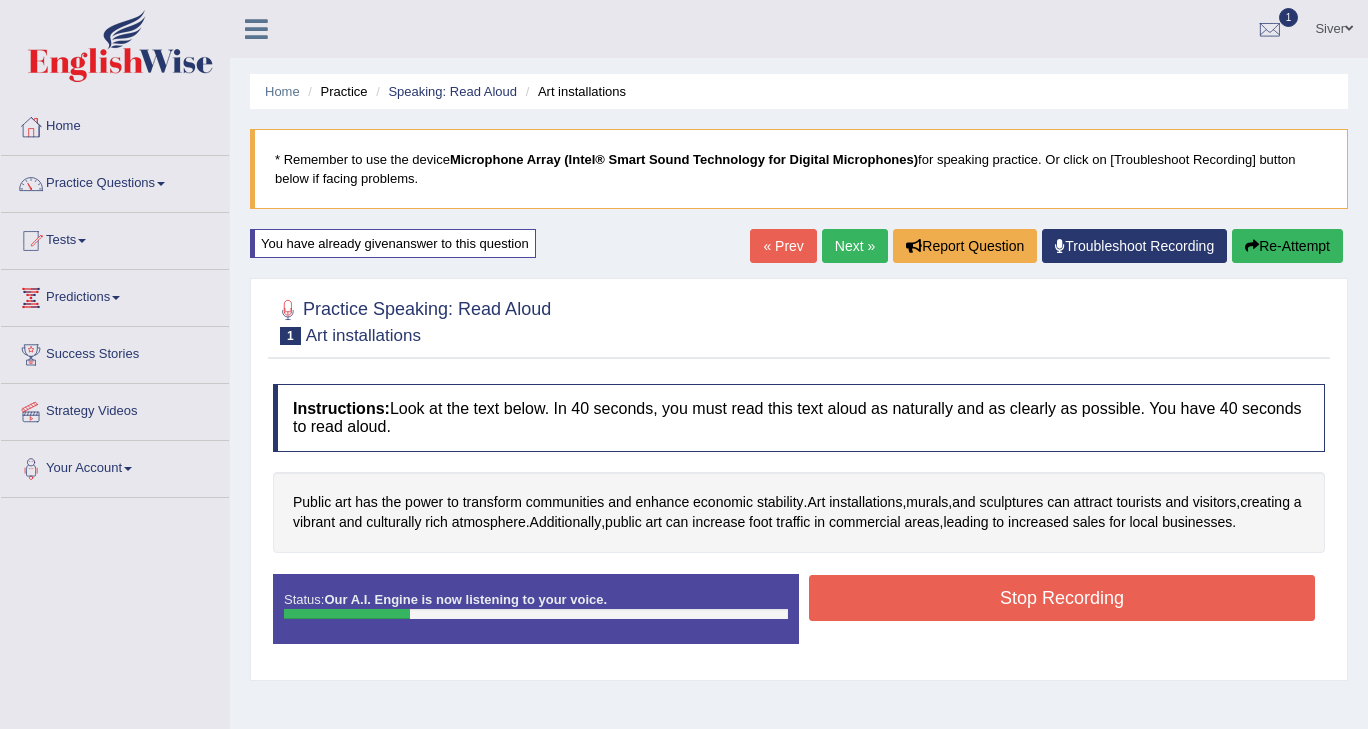 click on "Stop Recording" at bounding box center (1062, 598) 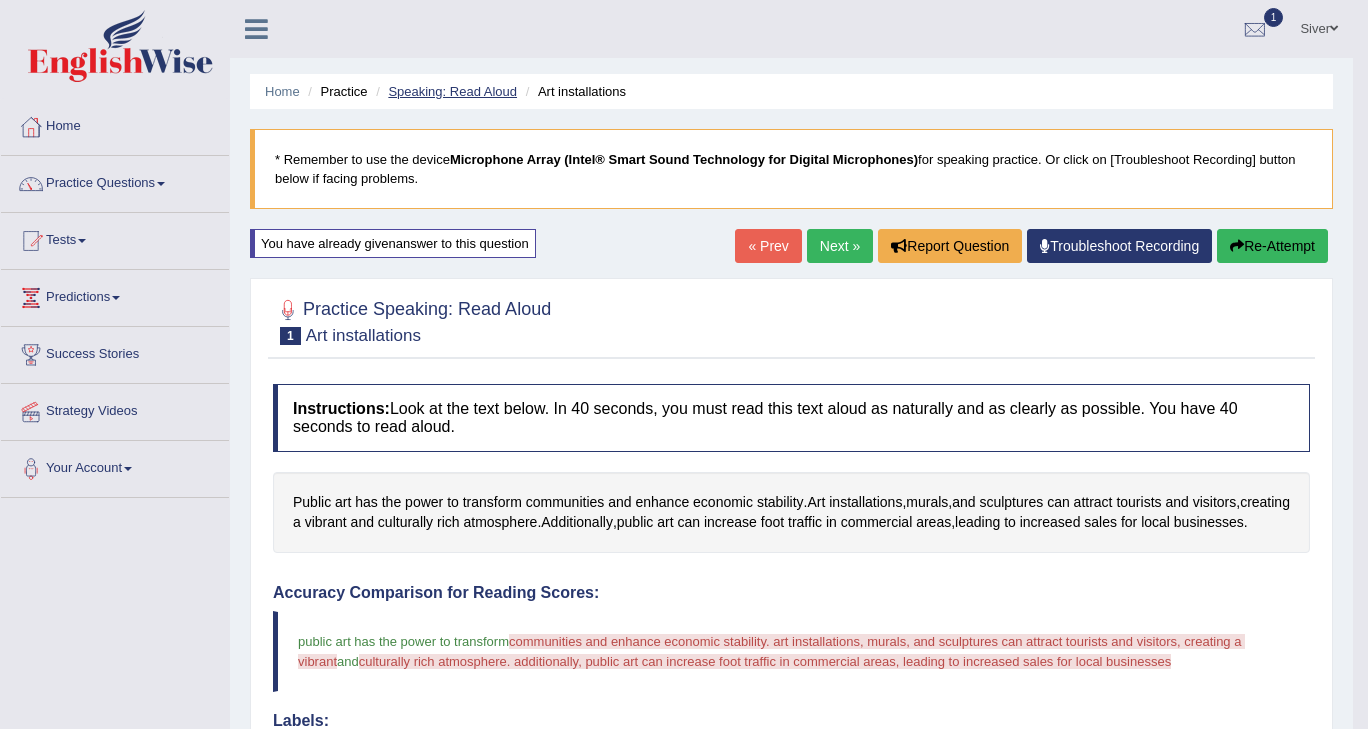 click on "Speaking: Read Aloud" at bounding box center [452, 91] 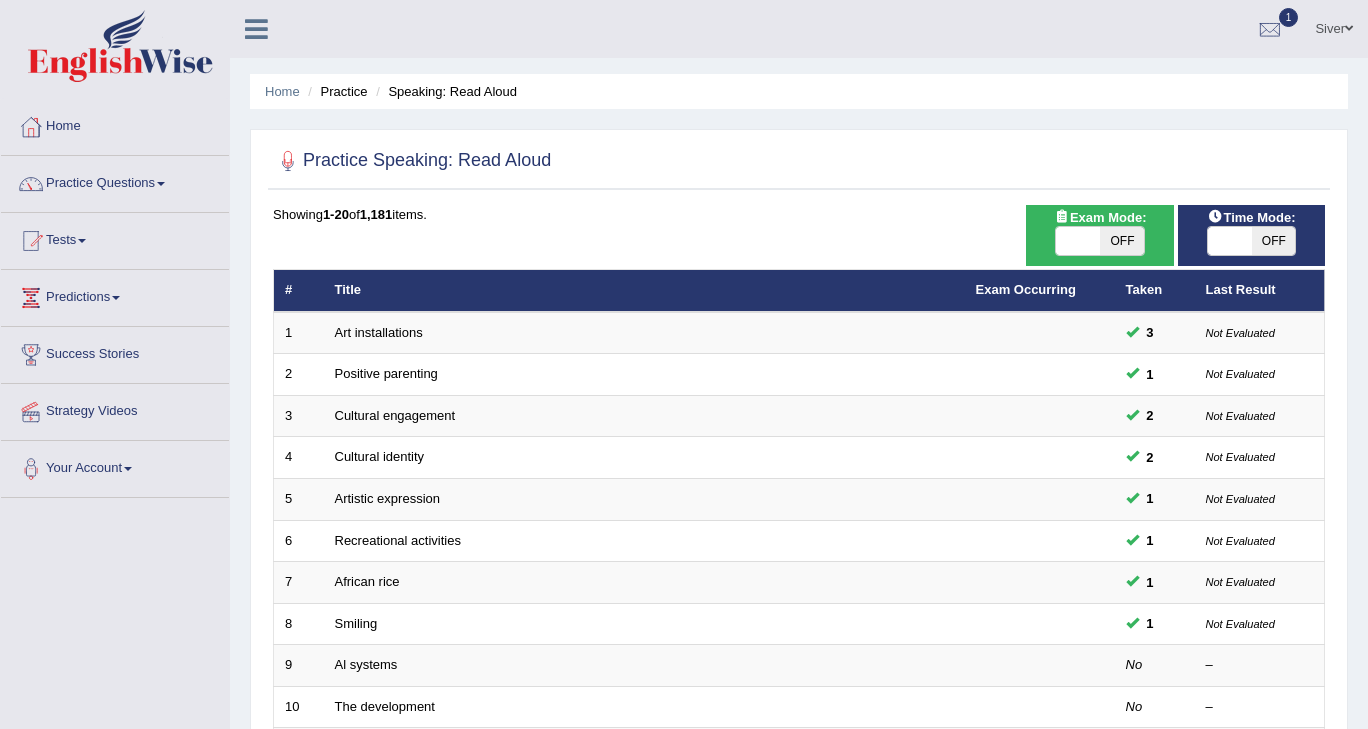 scroll, scrollTop: 0, scrollLeft: 0, axis: both 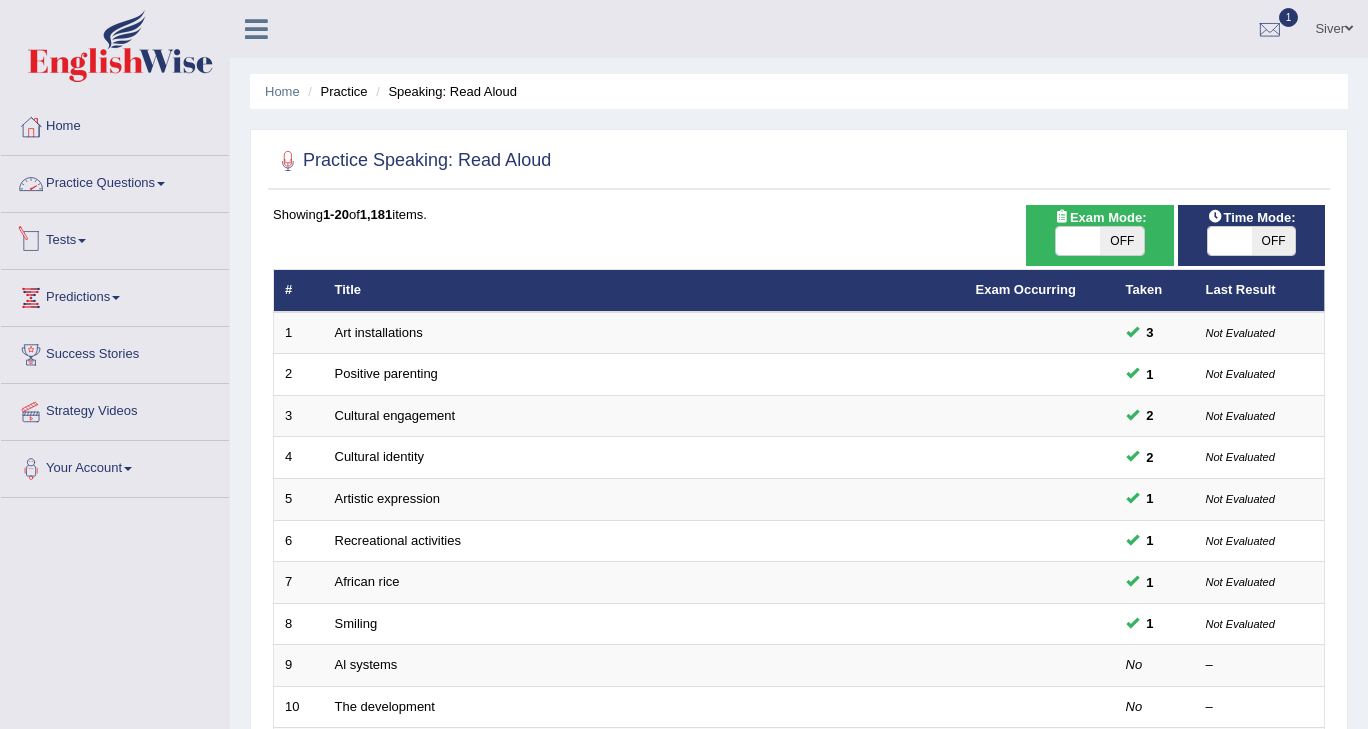click on "Tests" at bounding box center (115, 238) 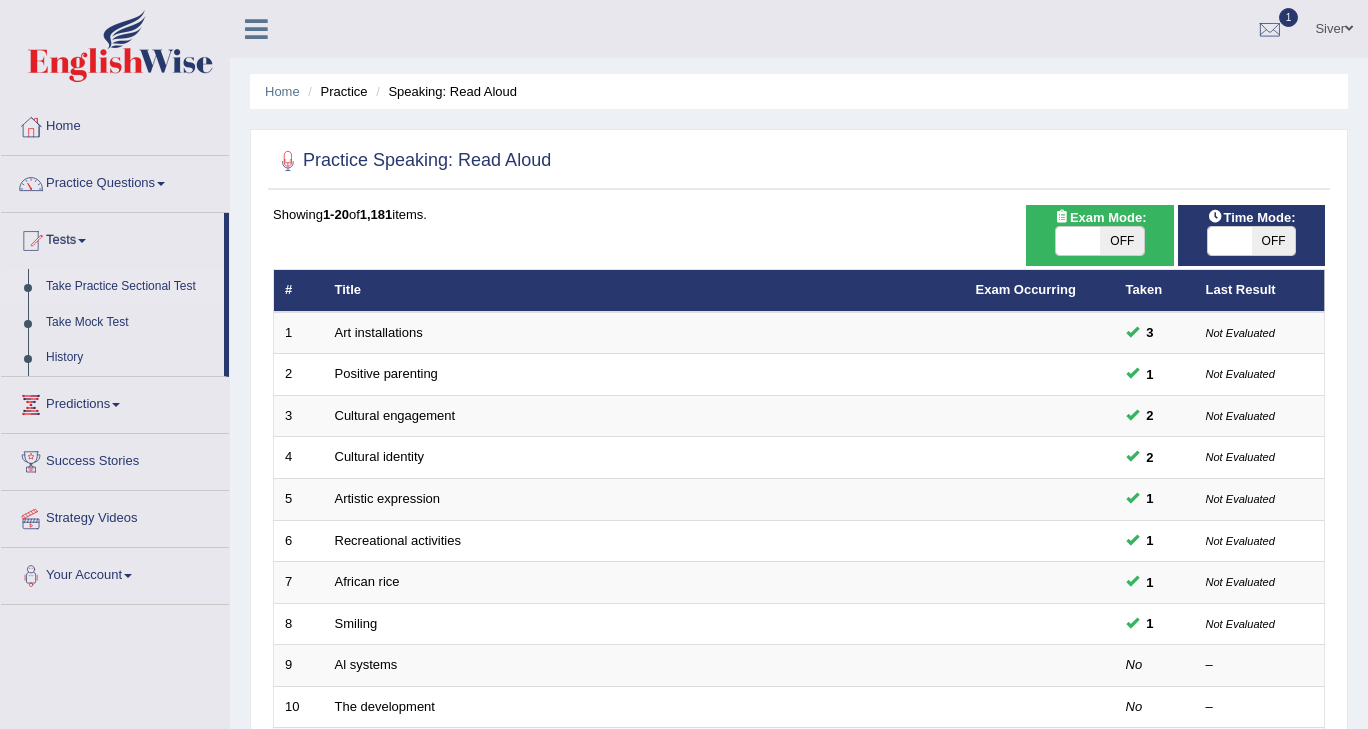click on "Take Practice Sectional Test" at bounding box center (130, 287) 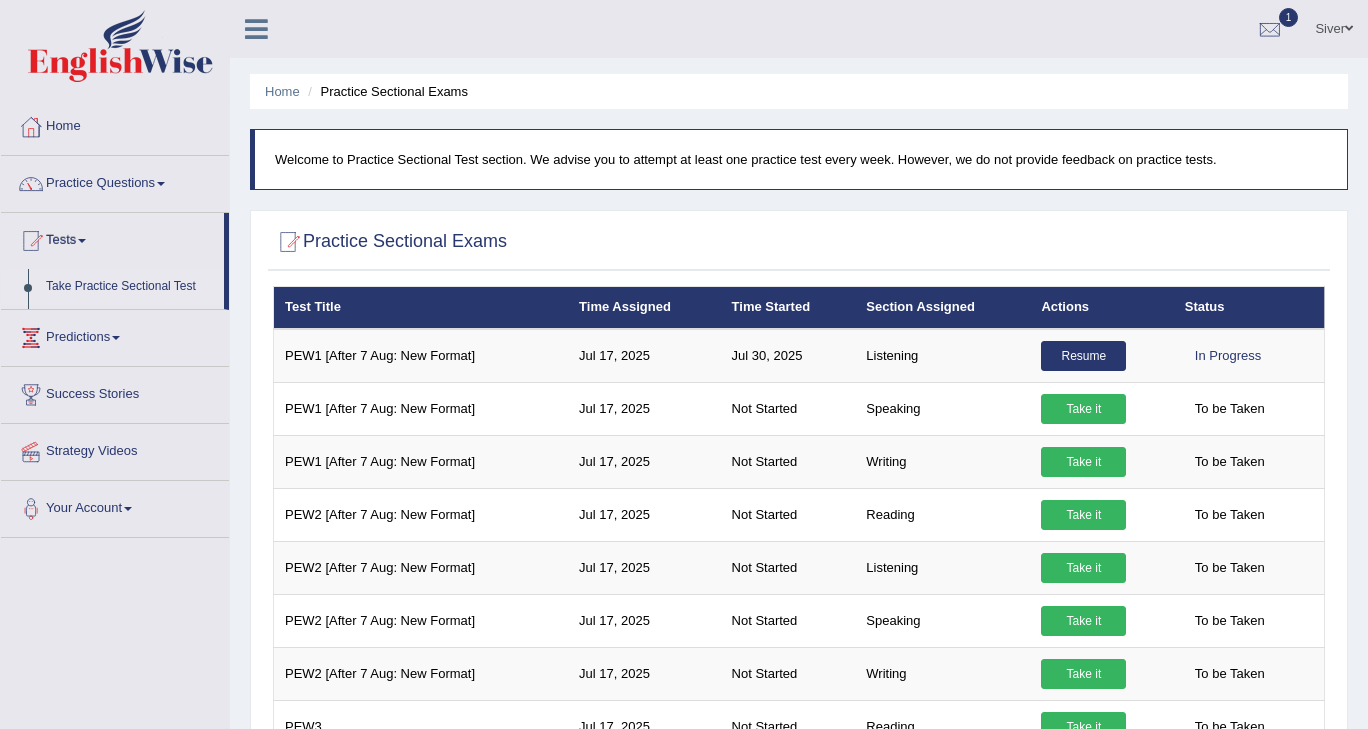 scroll, scrollTop: 0, scrollLeft: 0, axis: both 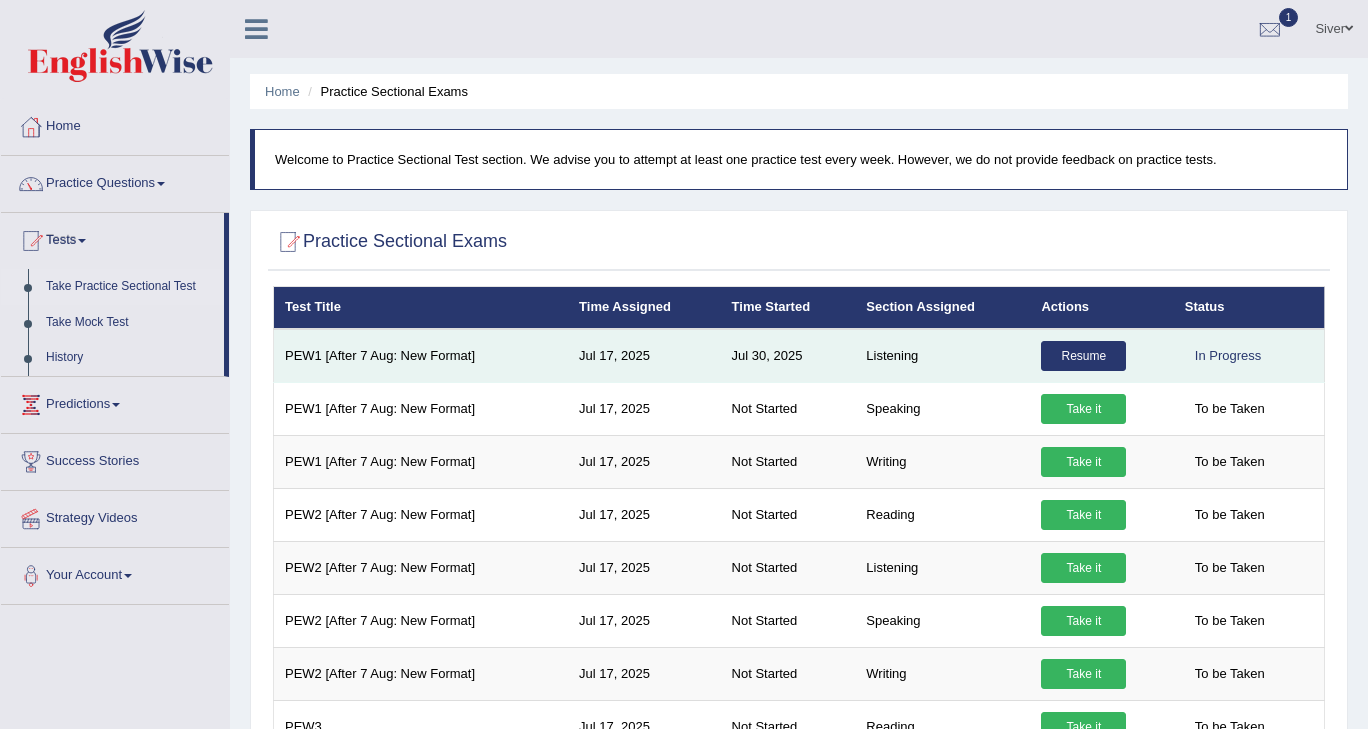 click on "Resume" at bounding box center [1083, 356] 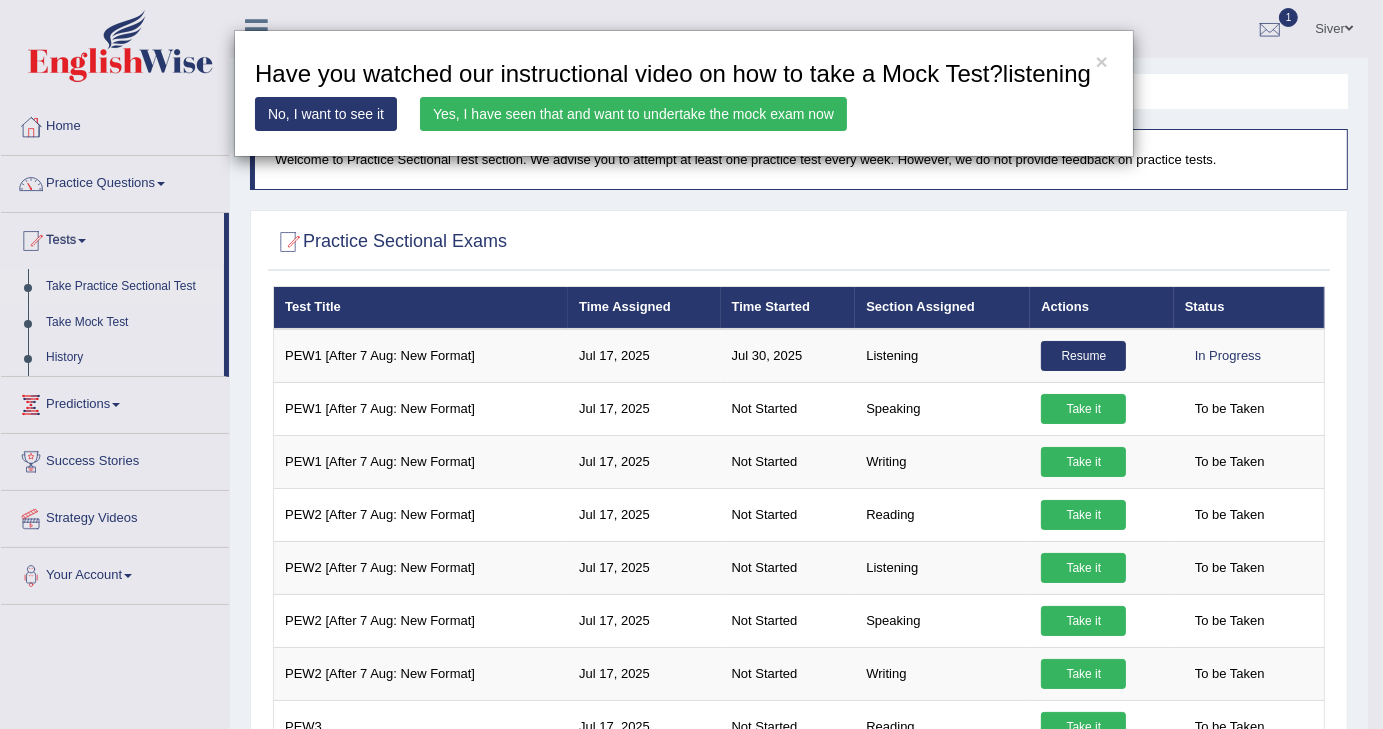 click on "Yes, I have seen that and want to undertake the mock exam now" at bounding box center [633, 114] 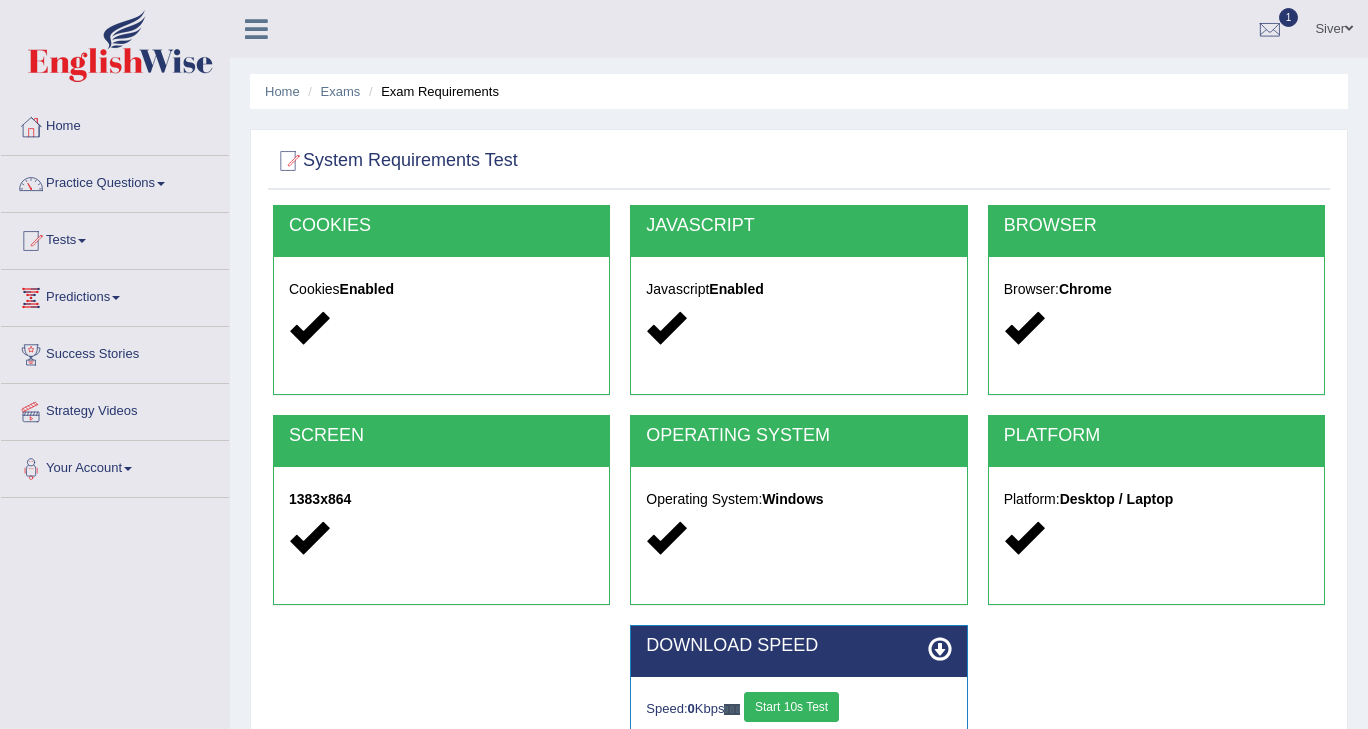 scroll, scrollTop: 0, scrollLeft: 0, axis: both 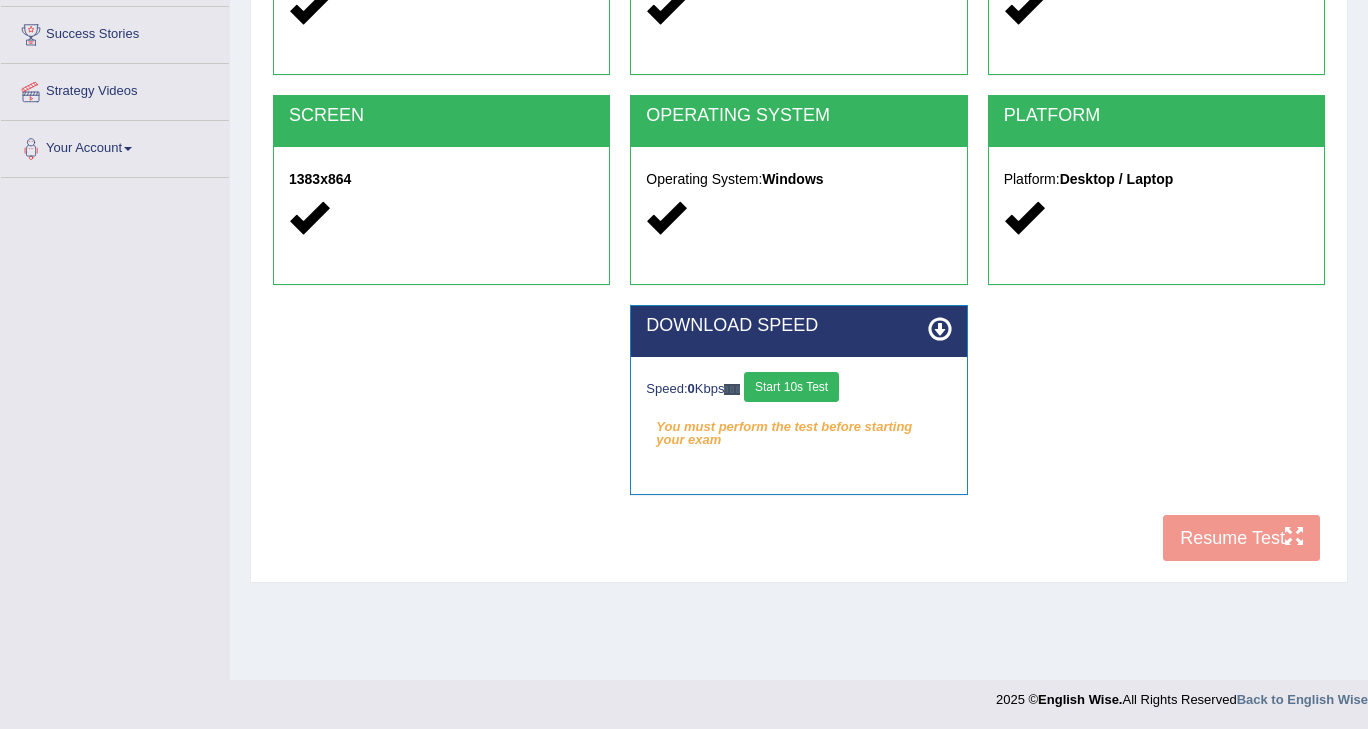 click on "Start 10s Test" at bounding box center [791, 387] 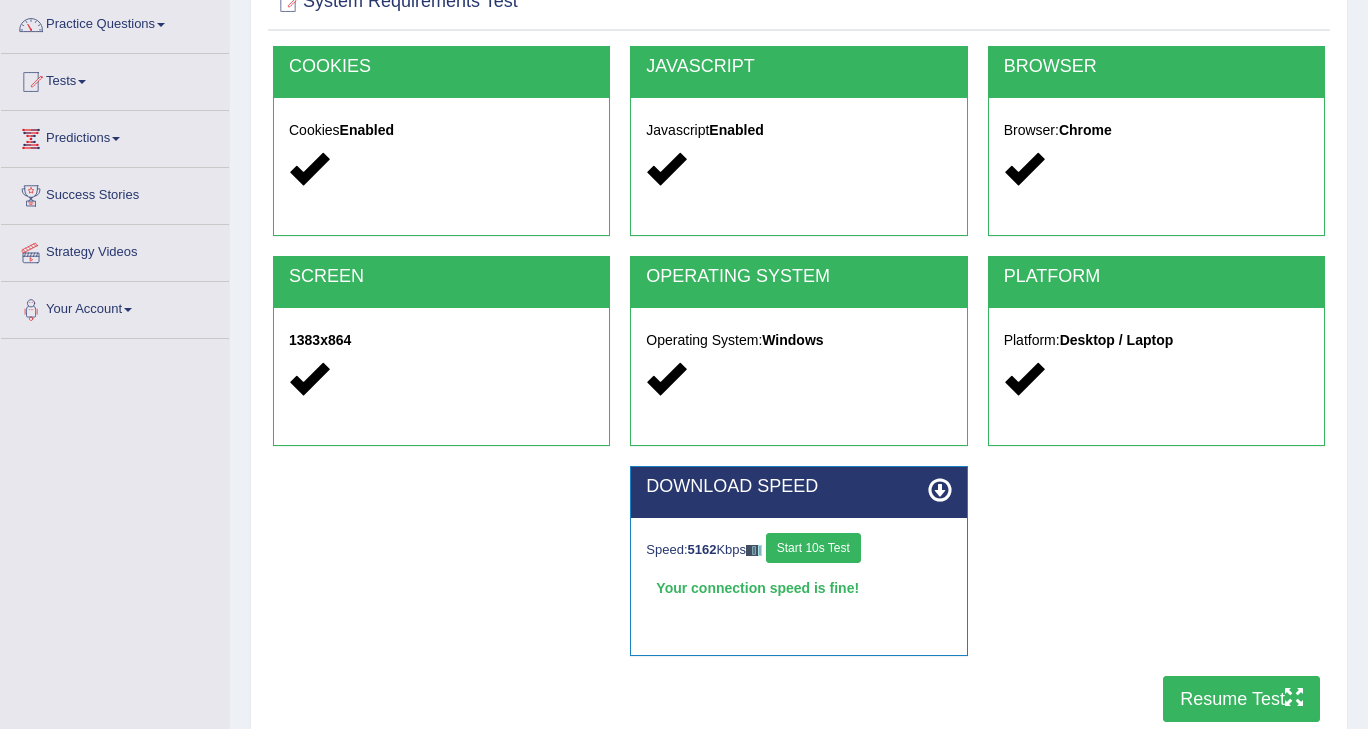 scroll, scrollTop: 0, scrollLeft: 0, axis: both 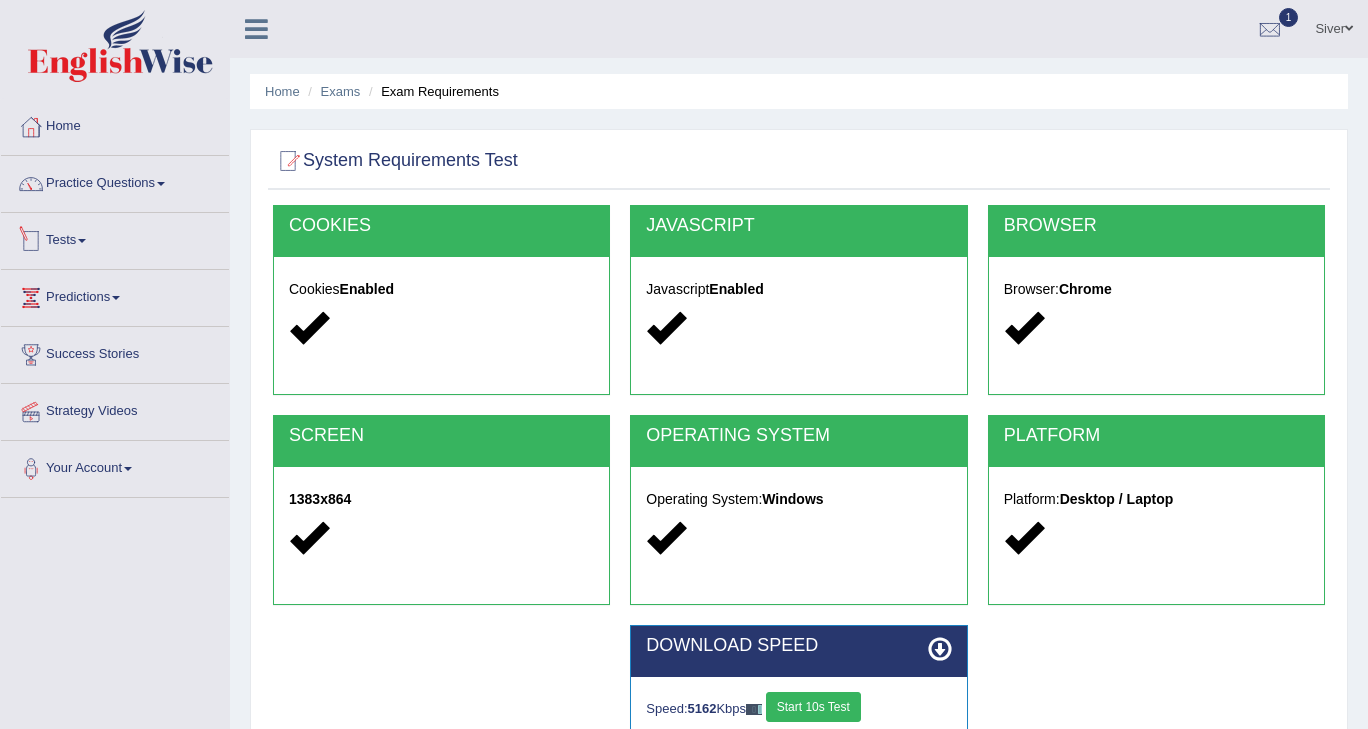 click on "Tests" at bounding box center (115, 238) 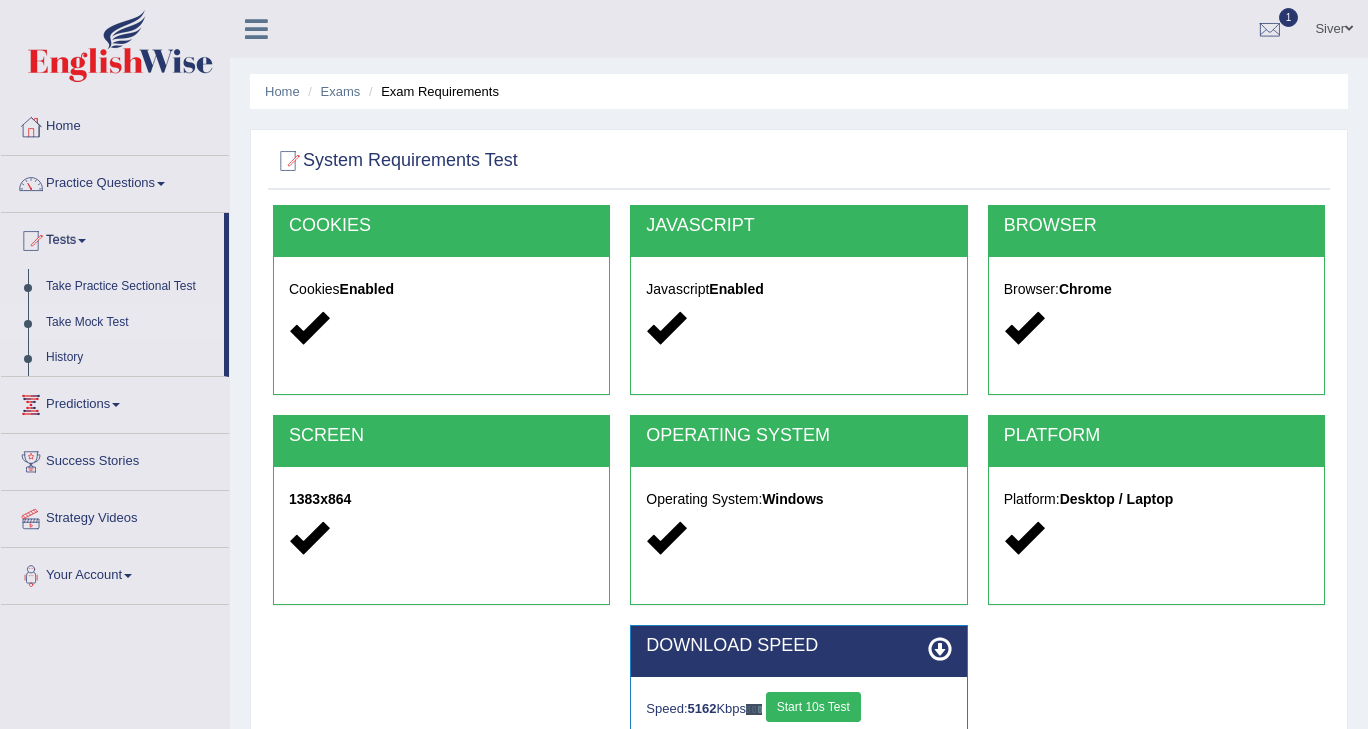 click on "Take Mock Test" at bounding box center [130, 323] 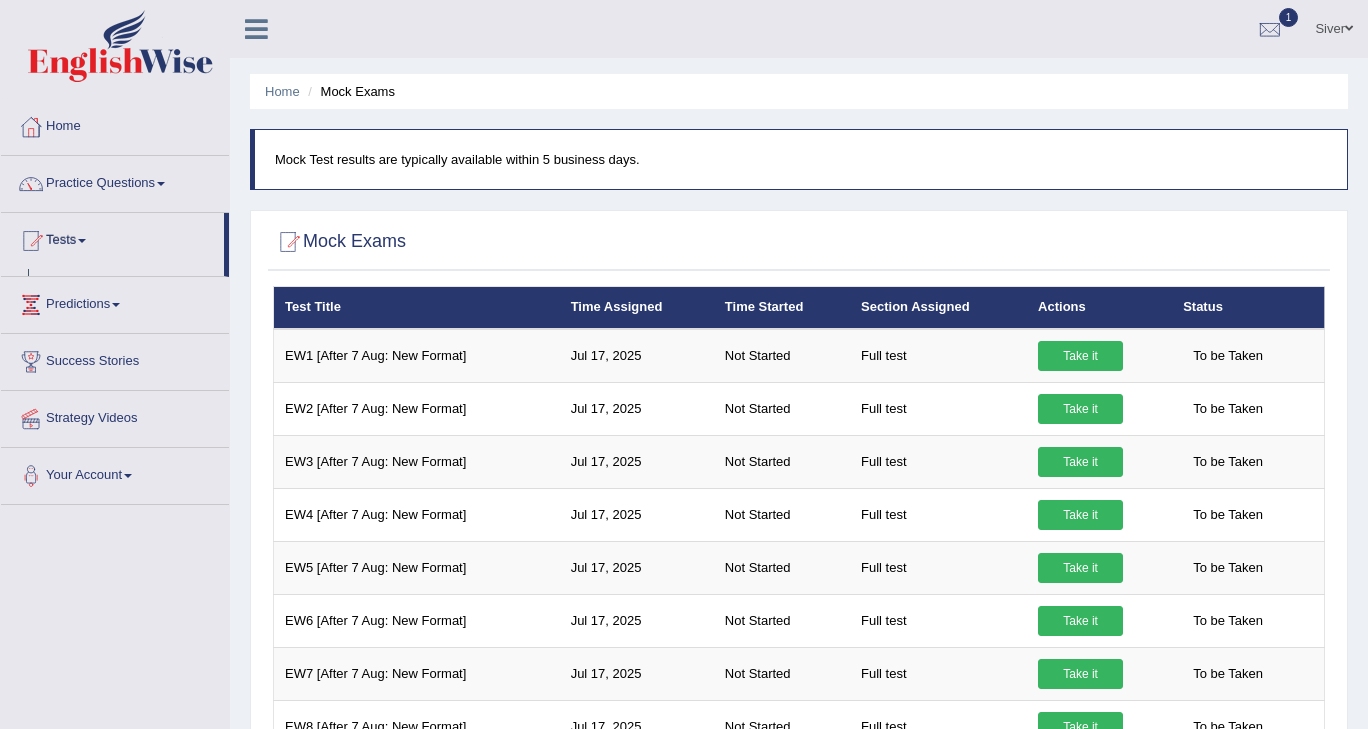 scroll, scrollTop: 0, scrollLeft: 0, axis: both 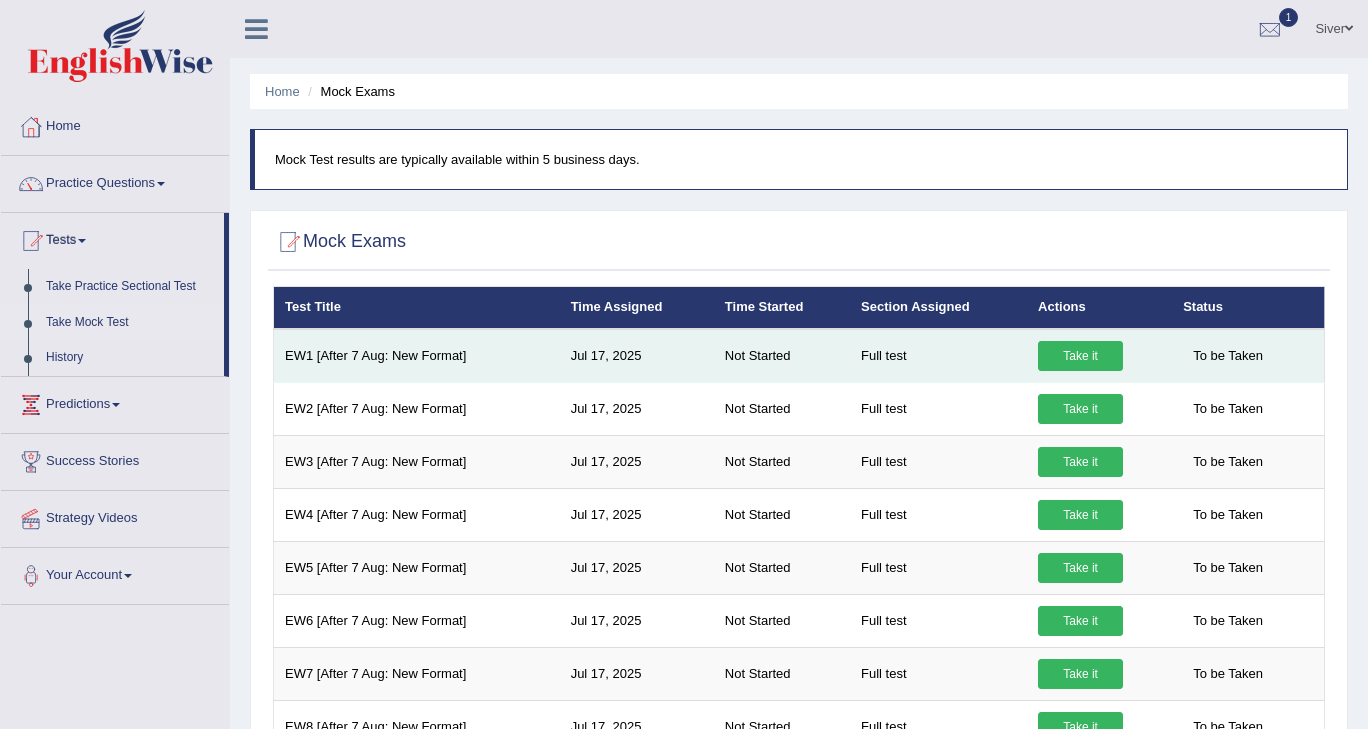 click on "Take it" at bounding box center (1080, 356) 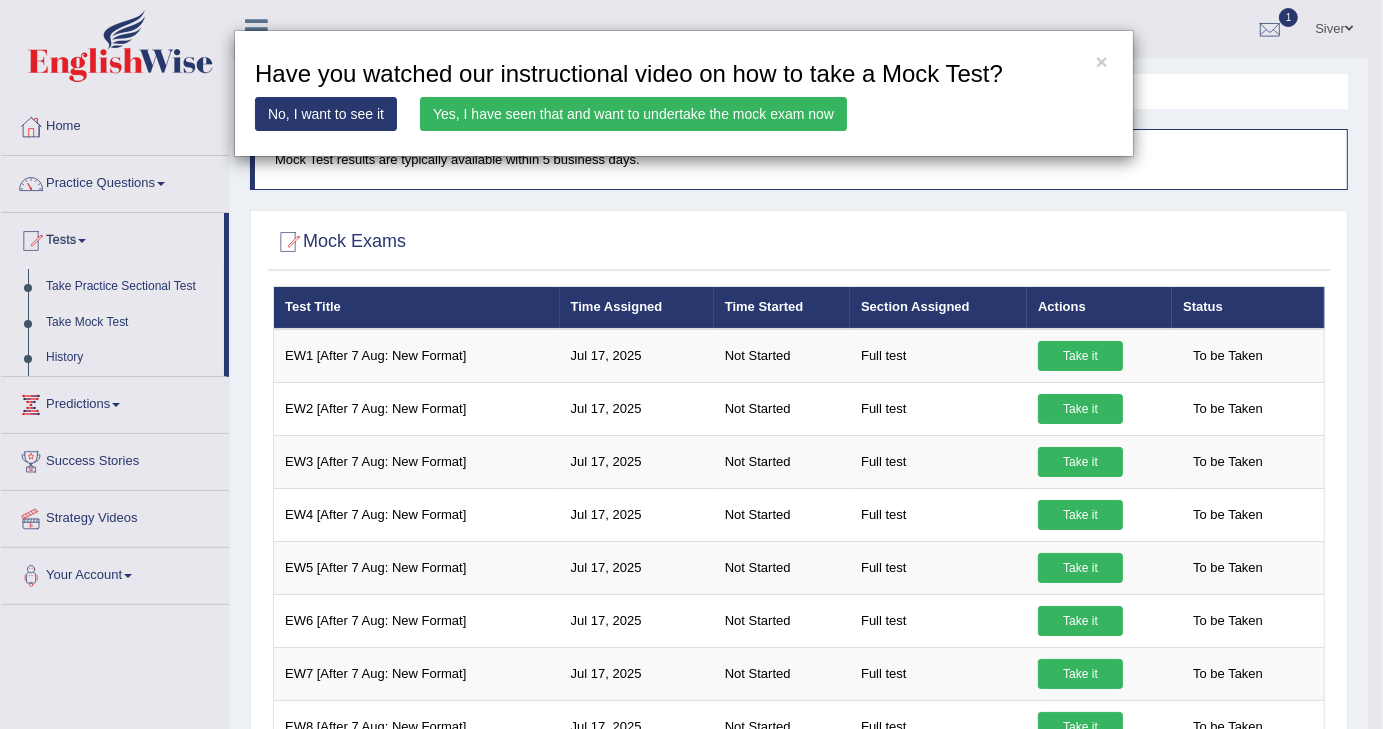 click on "Yes, I have seen that and want to undertake the mock exam now" at bounding box center [633, 114] 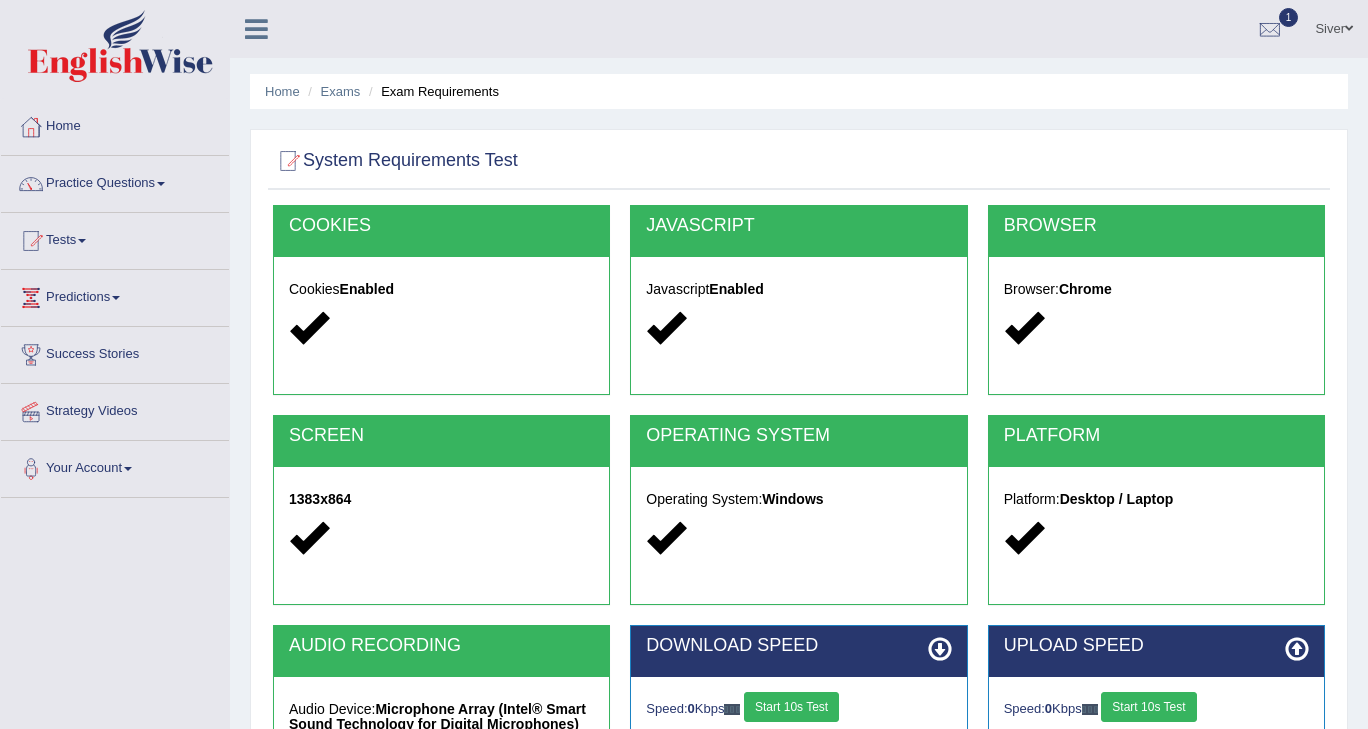 scroll, scrollTop: 0, scrollLeft: 0, axis: both 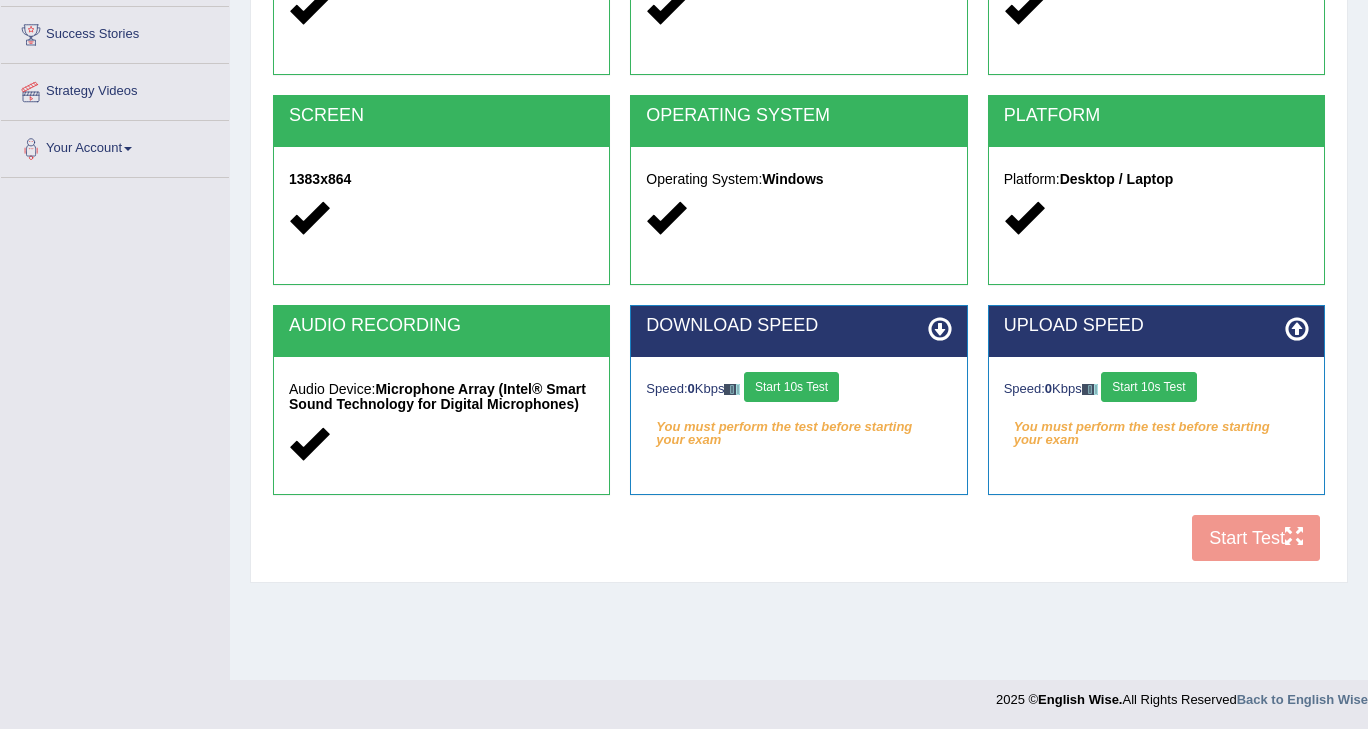 click on "Start 10s Test" at bounding box center (791, 387) 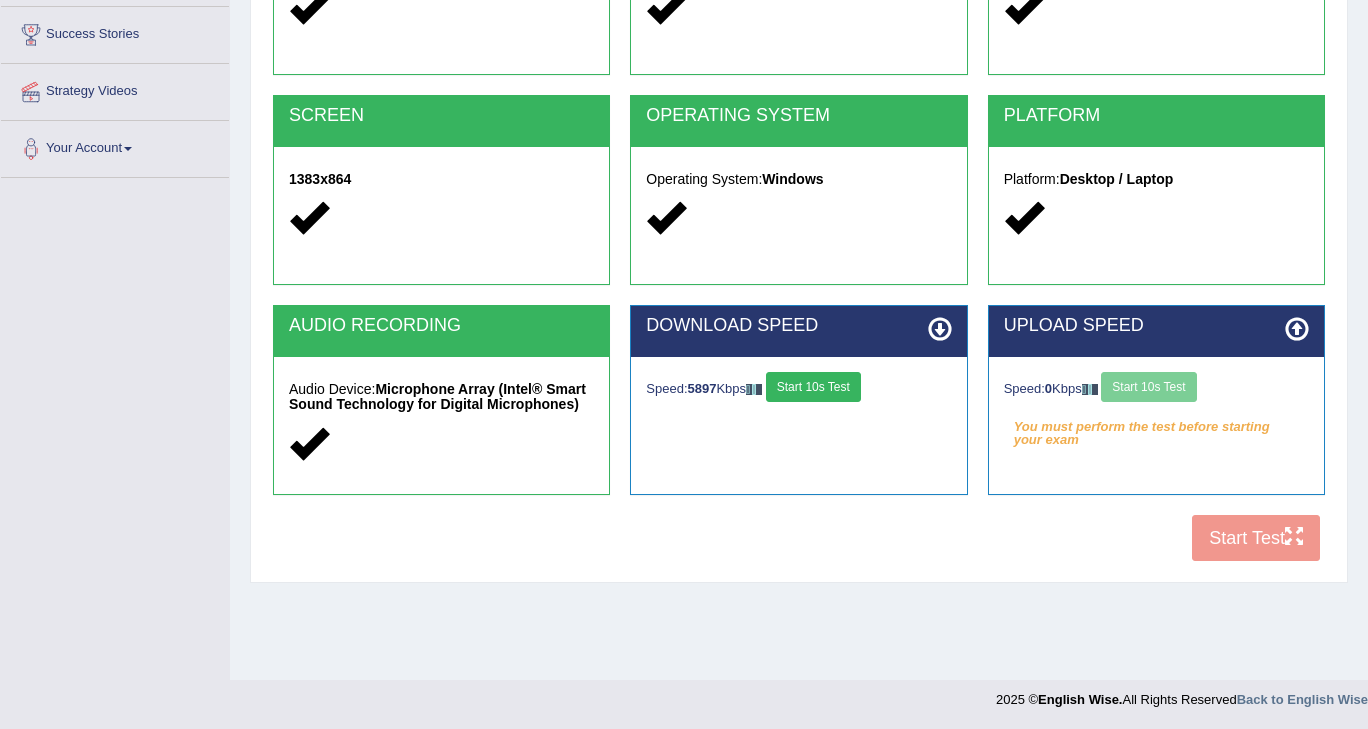 click on "Speed:  0  Kbps    Start 10s Test" at bounding box center (1156, 389) 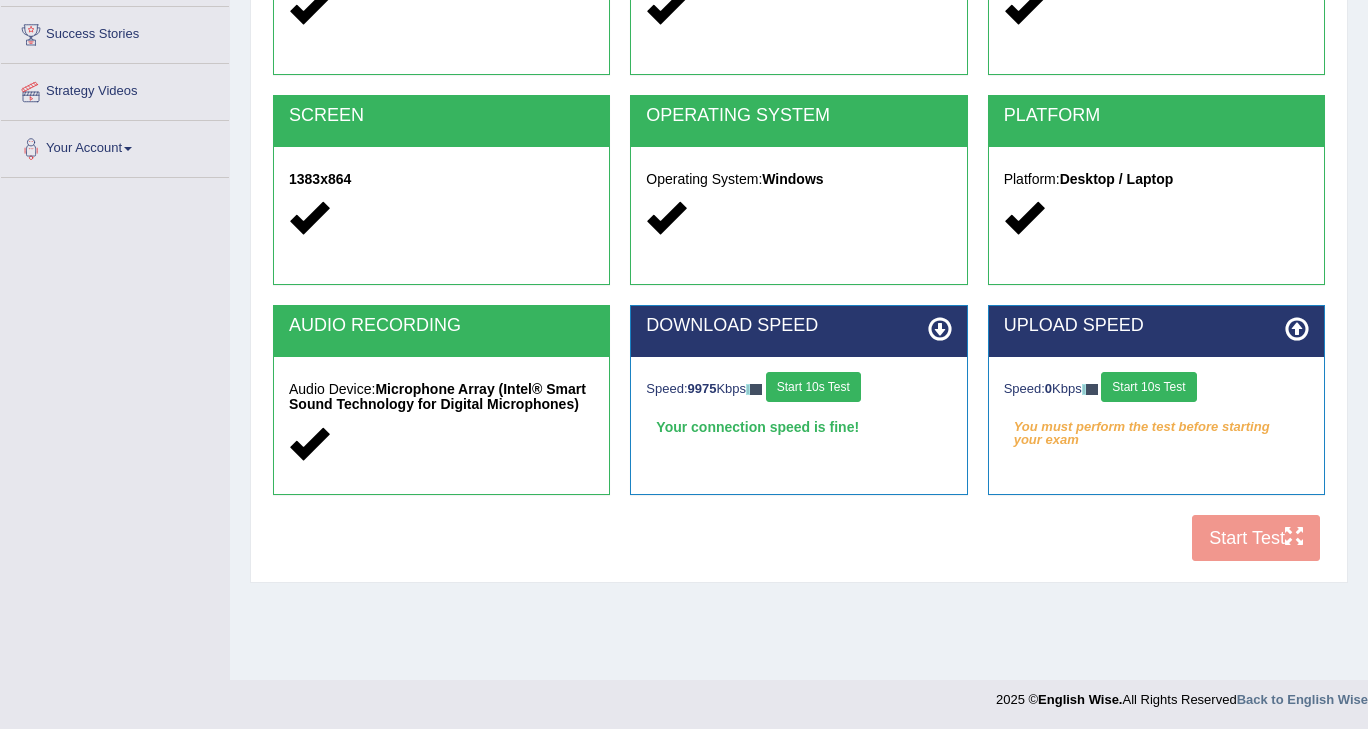 click on "Start 10s Test" at bounding box center [1148, 387] 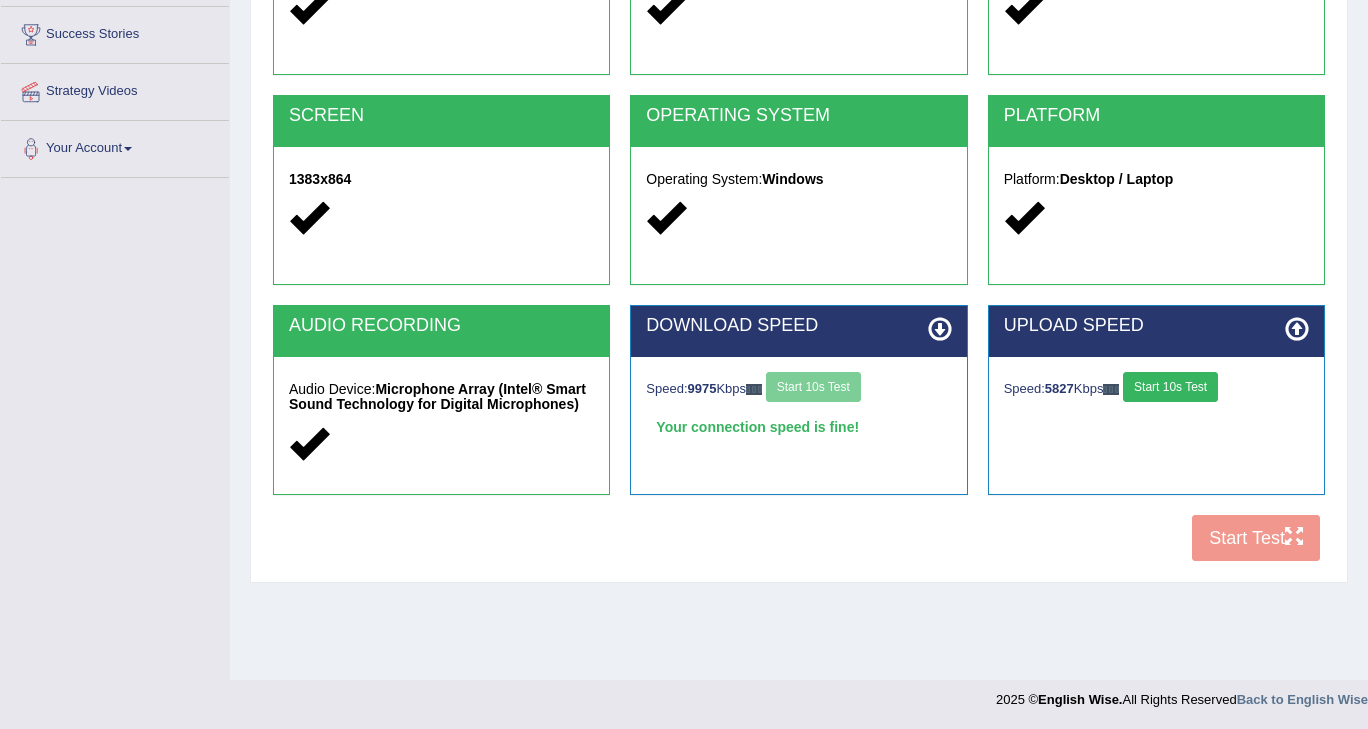 click on "Start 10s Test" at bounding box center [1170, 387] 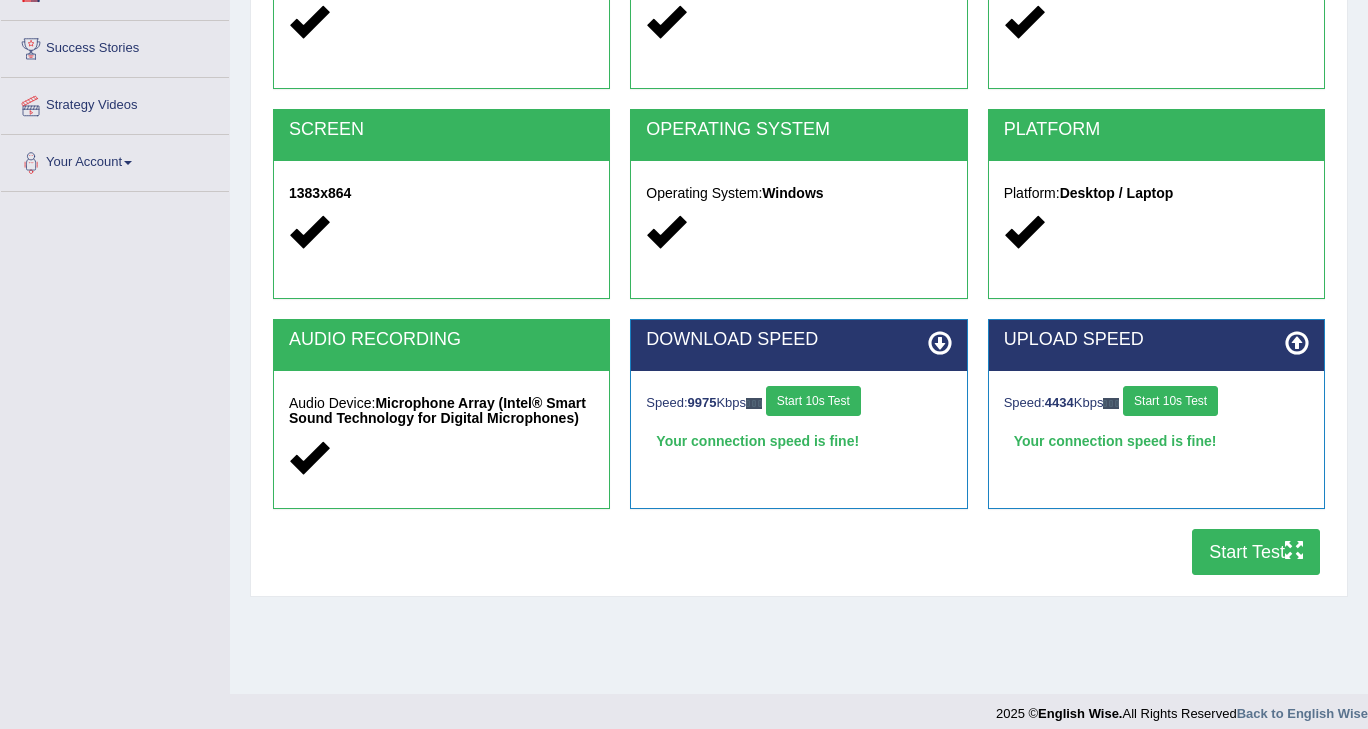 scroll, scrollTop: 320, scrollLeft: 0, axis: vertical 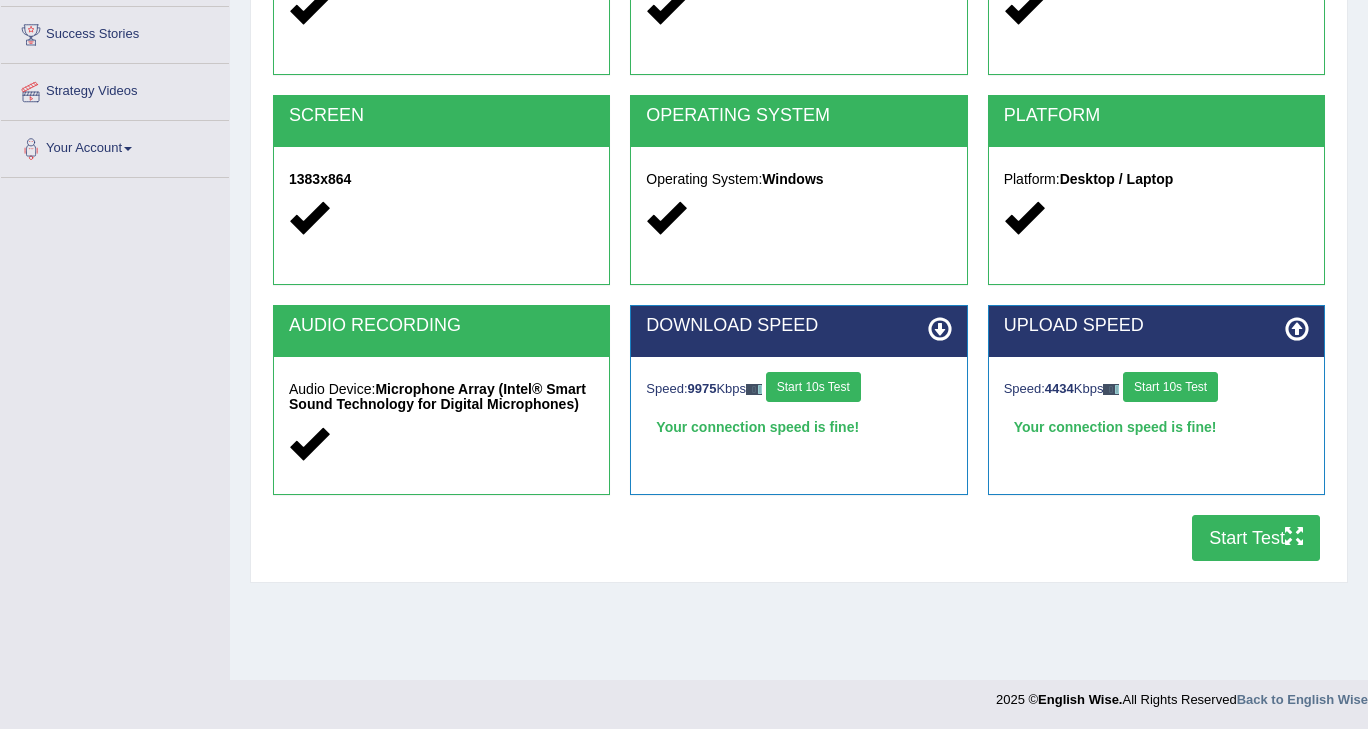 click on "Speed:  4434  Kbps    Start 10s Test" at bounding box center [1156, 389] 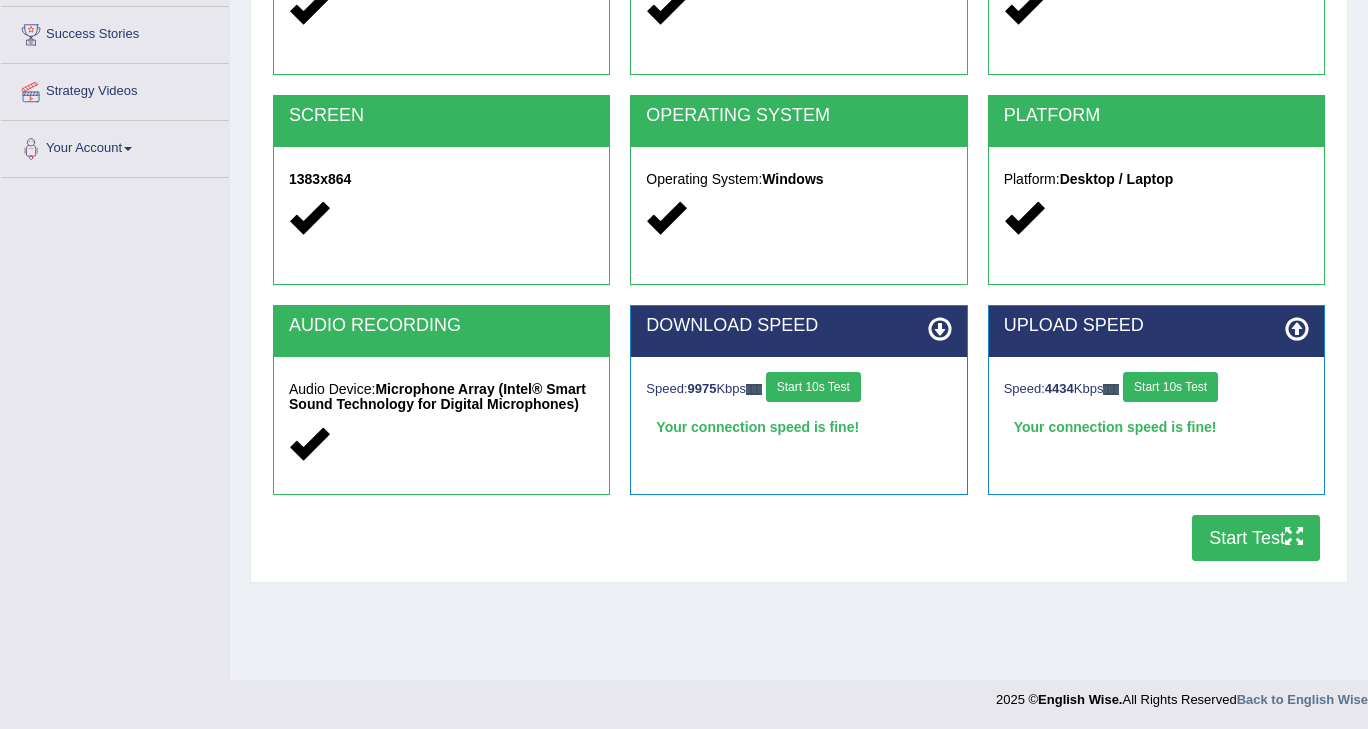 click on "Speed:  4434  Kbps    Start 10s Test" at bounding box center [1156, 389] 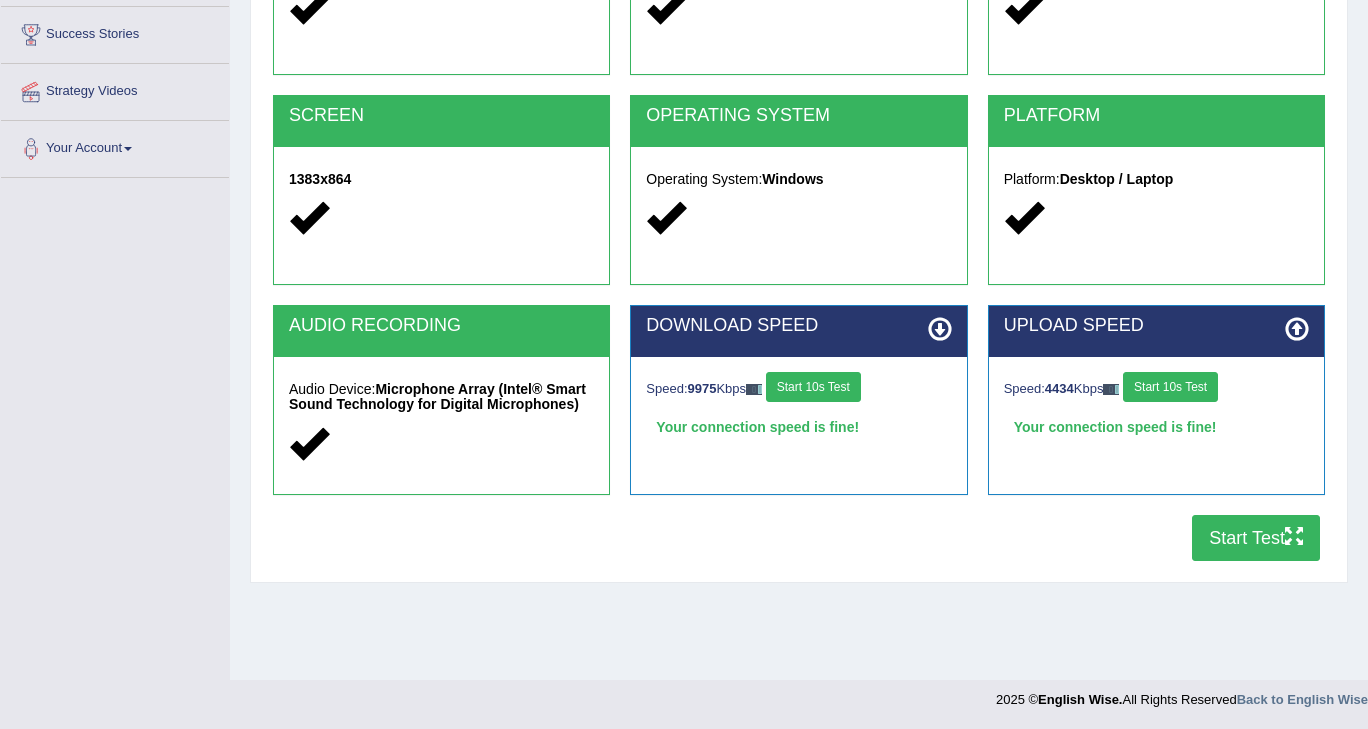 click on "Start Test" at bounding box center [1256, 538] 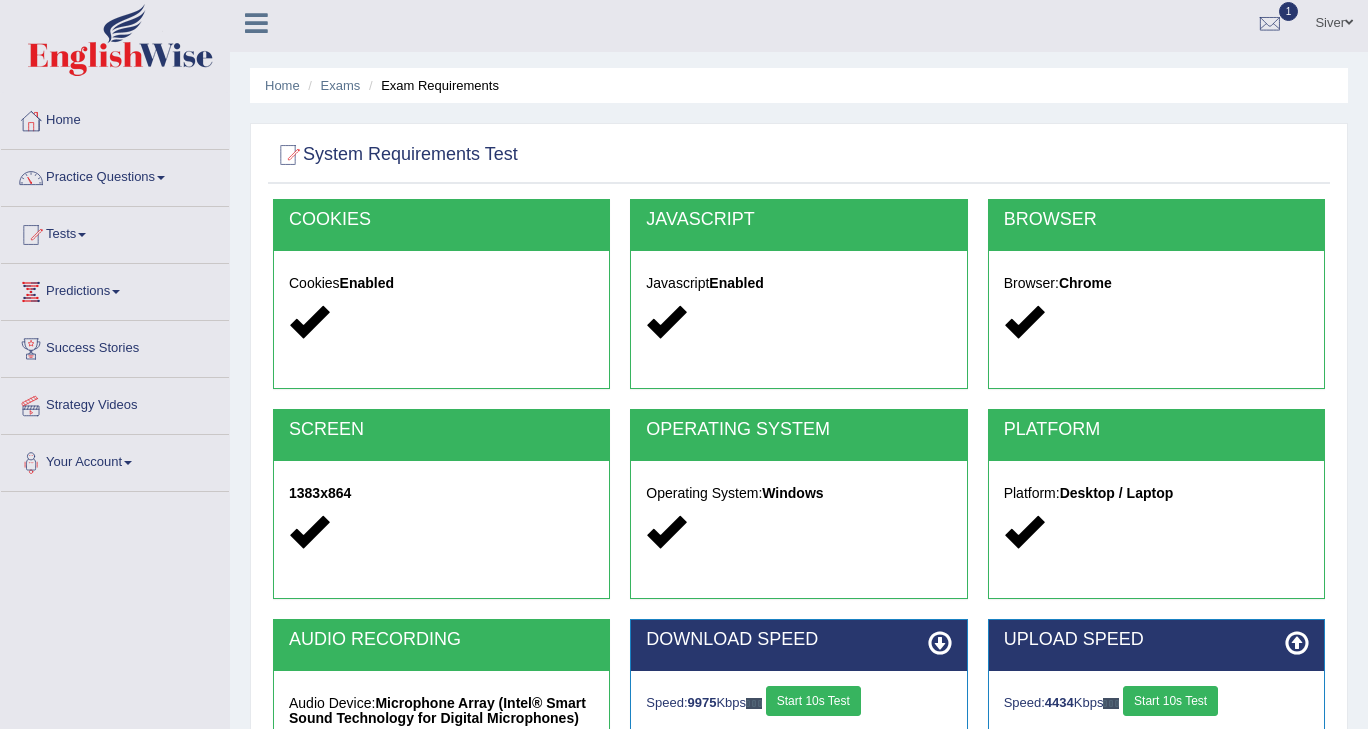 scroll, scrollTop: 0, scrollLeft: 0, axis: both 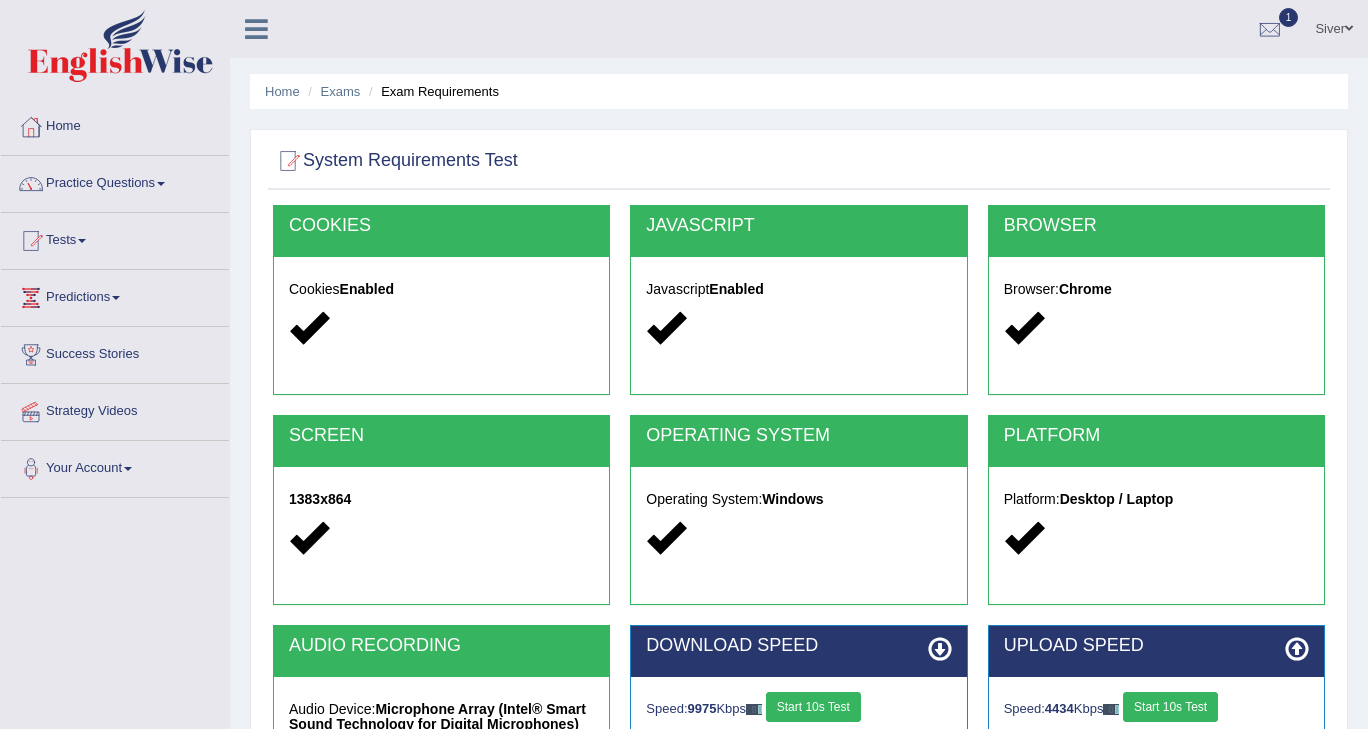 click on "Practice Questions" at bounding box center [115, 181] 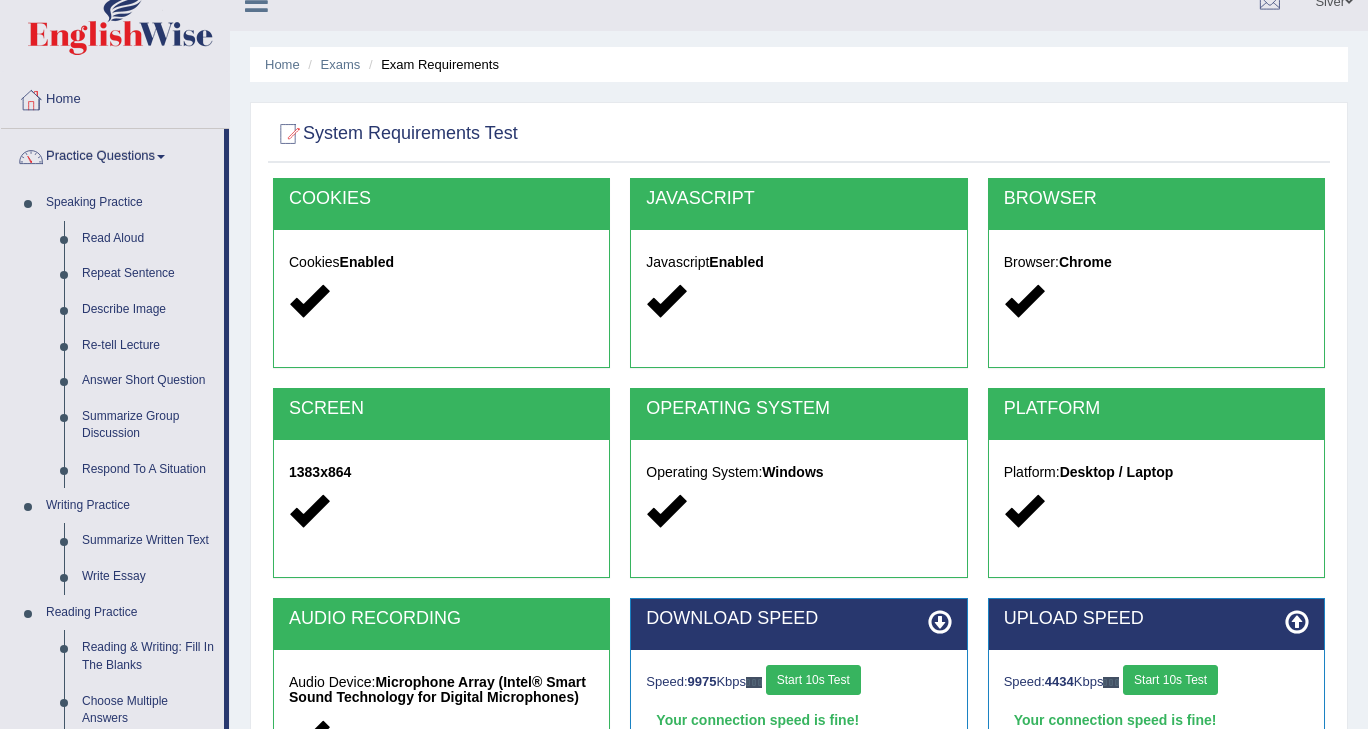 scroll, scrollTop: 26, scrollLeft: 0, axis: vertical 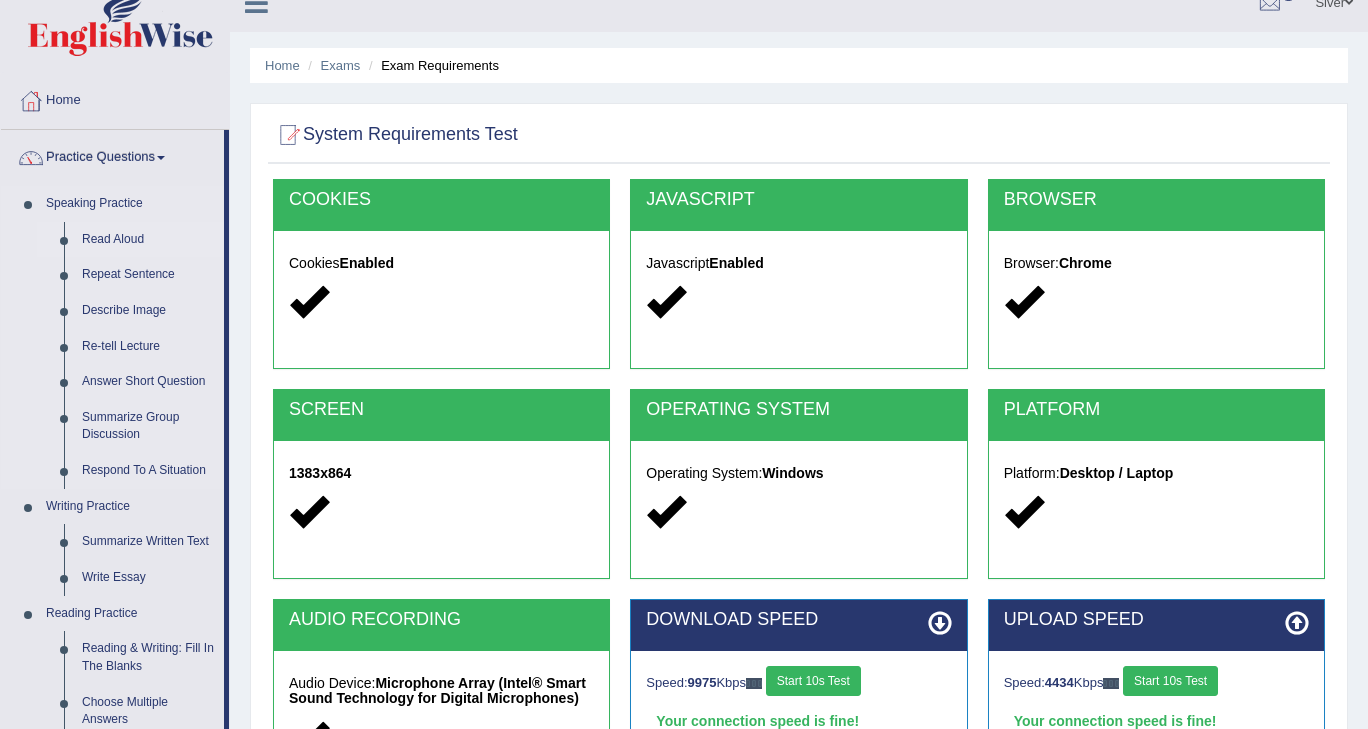 click on "Read Aloud" at bounding box center (148, 240) 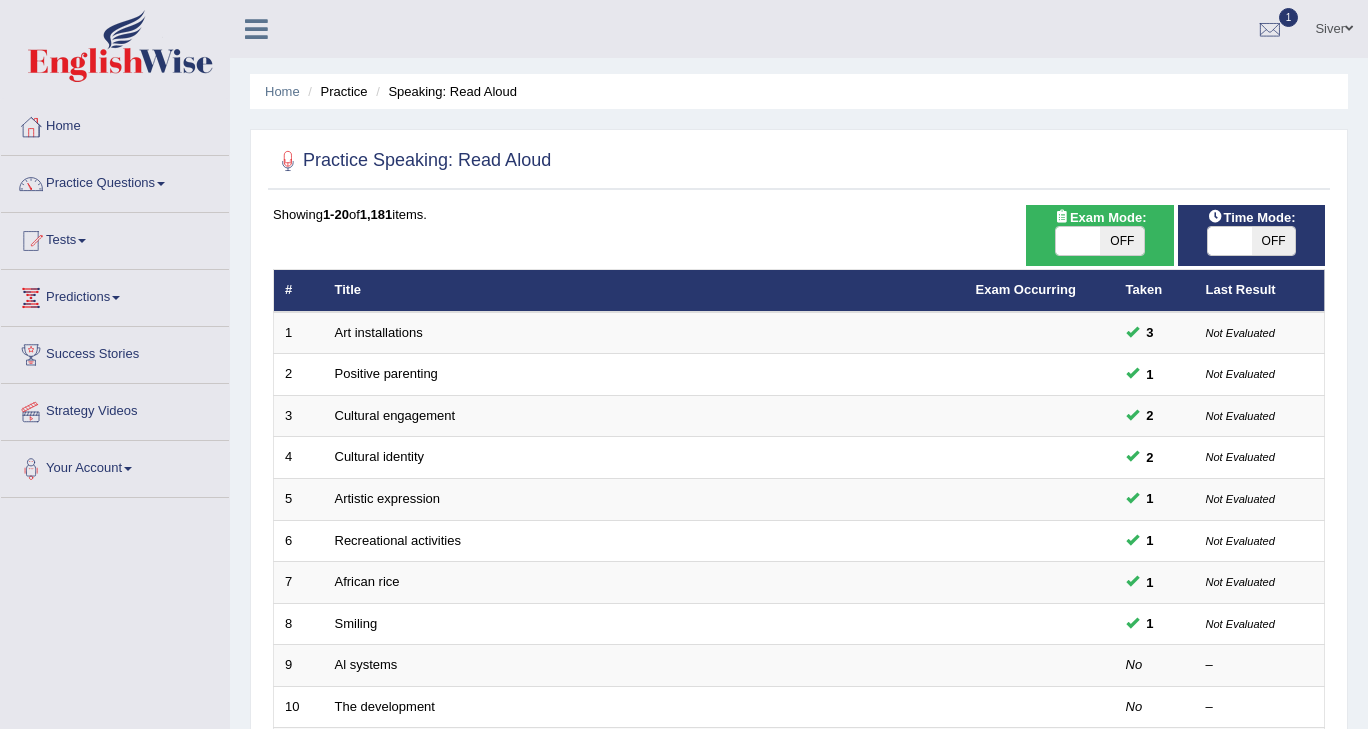 scroll, scrollTop: 0, scrollLeft: 0, axis: both 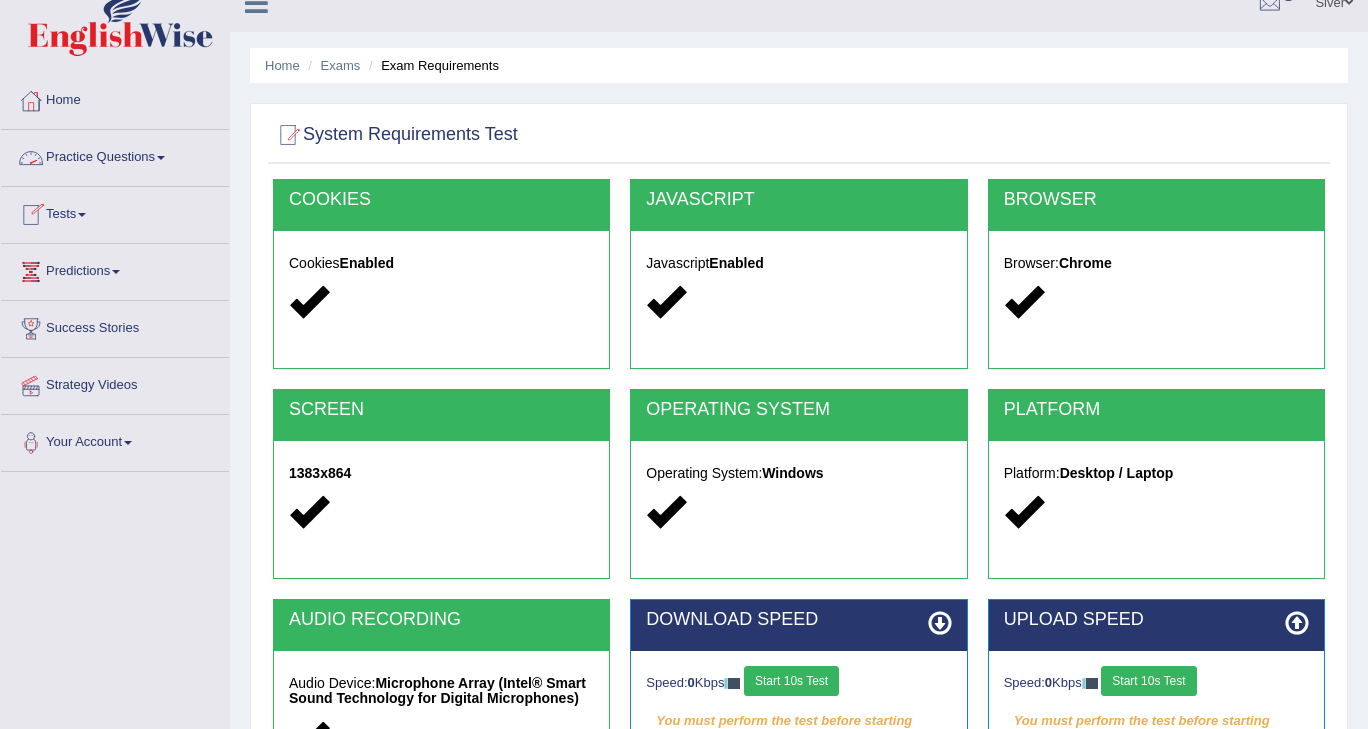 click on "Practice Questions" at bounding box center [115, 155] 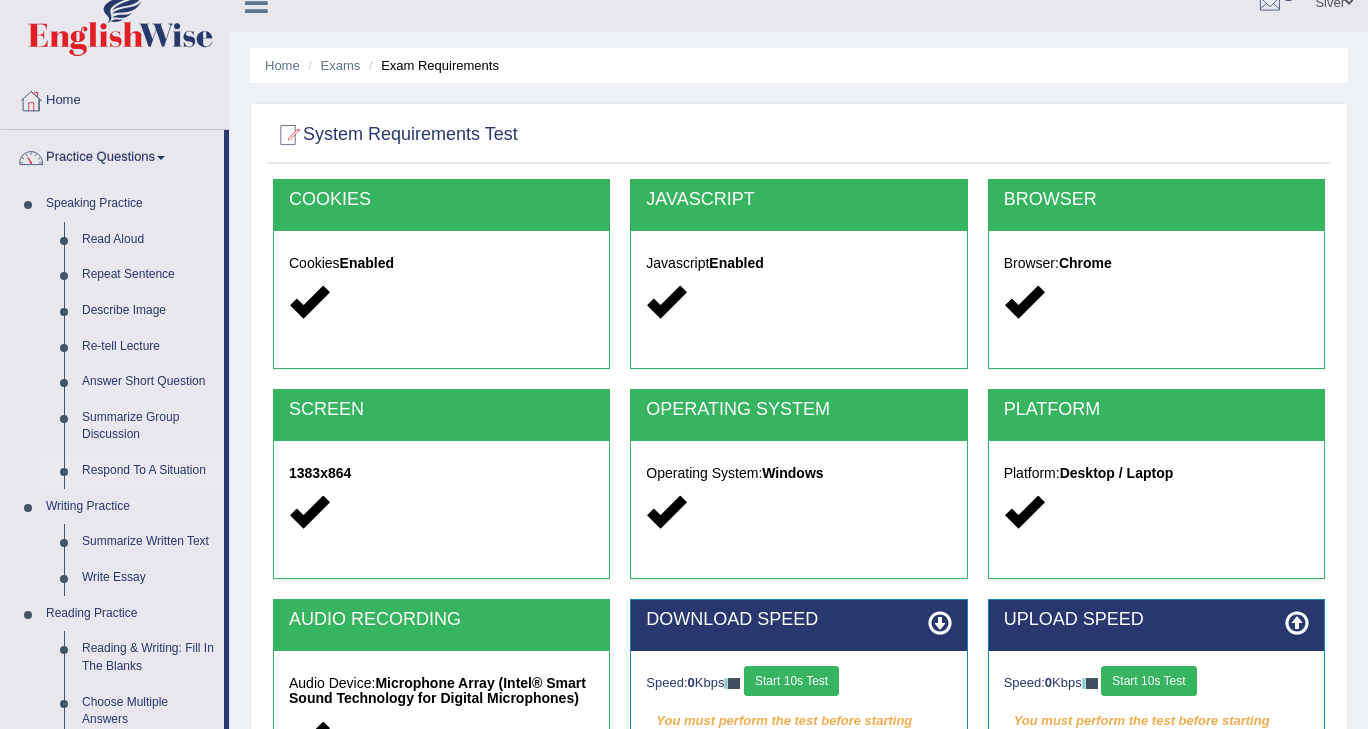 click on "Respond To A Situation" at bounding box center [148, 471] 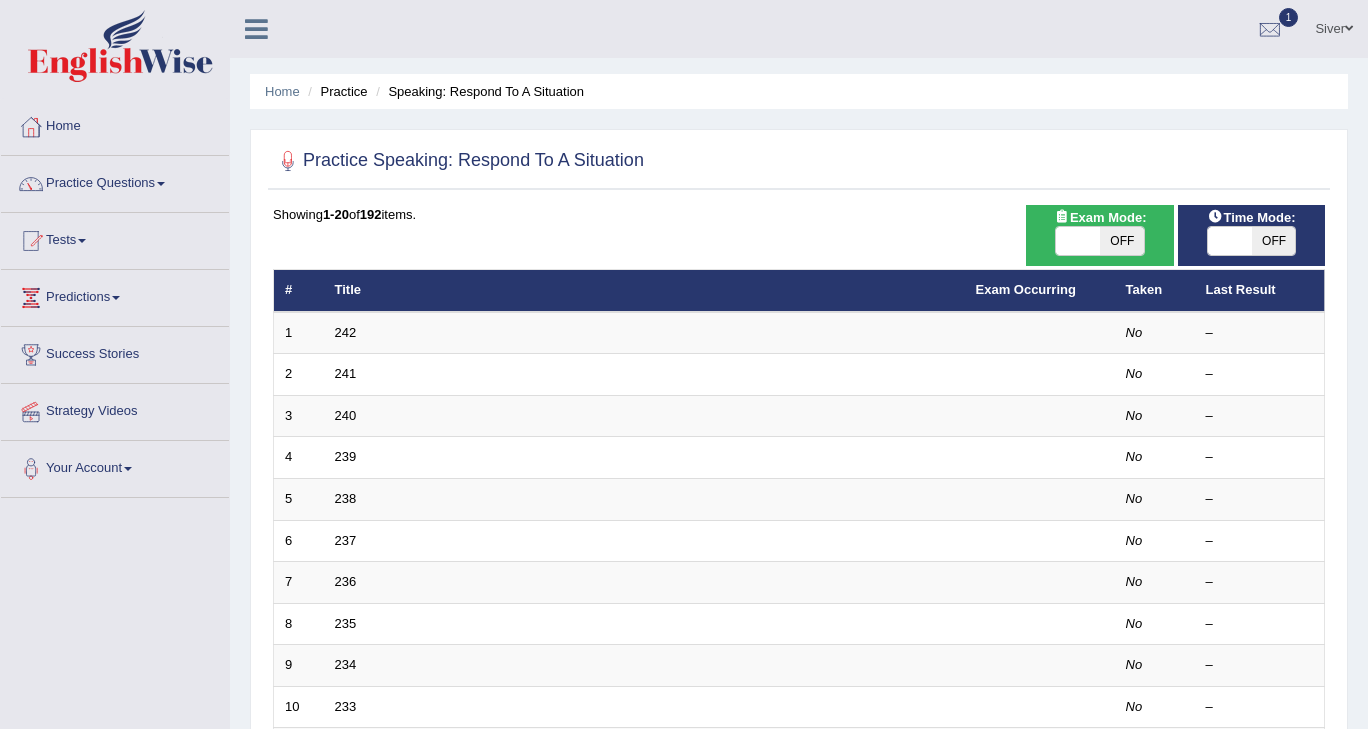 scroll, scrollTop: 0, scrollLeft: 0, axis: both 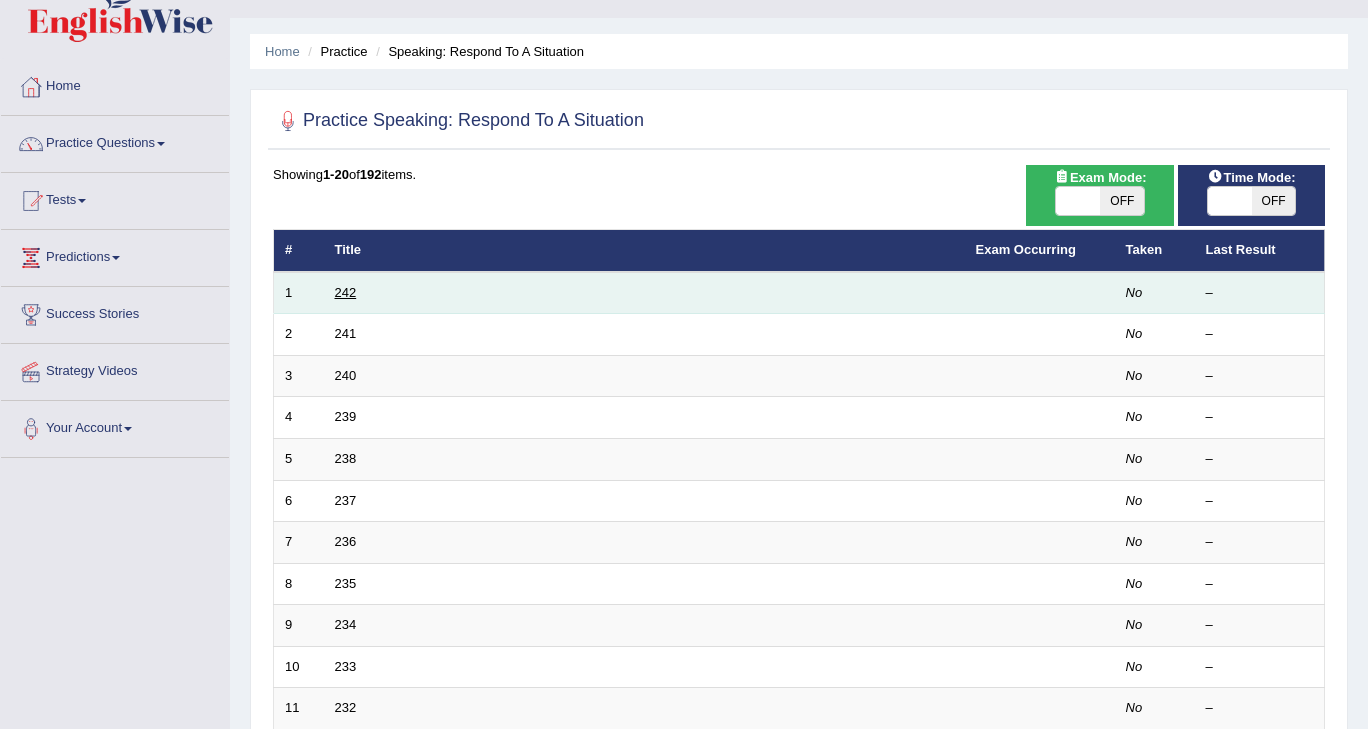 click on "242" at bounding box center (346, 292) 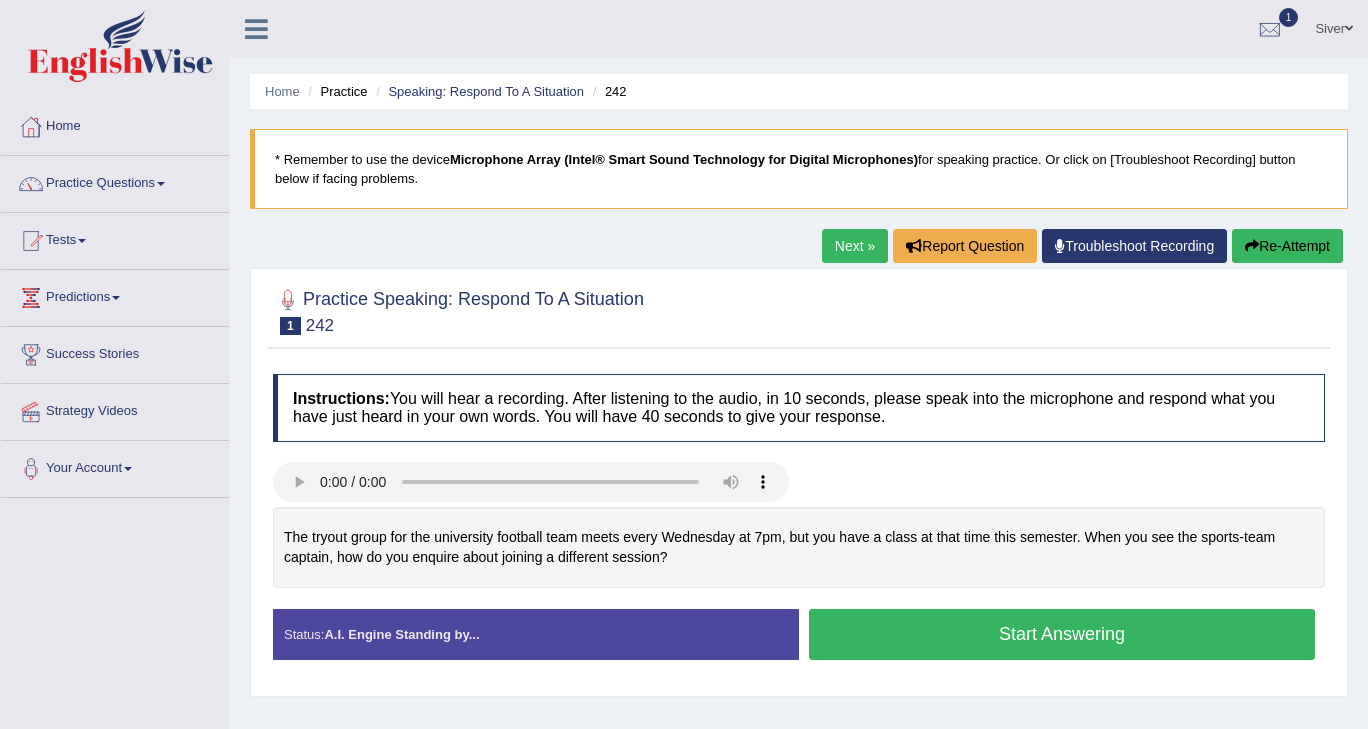 scroll, scrollTop: 0, scrollLeft: 0, axis: both 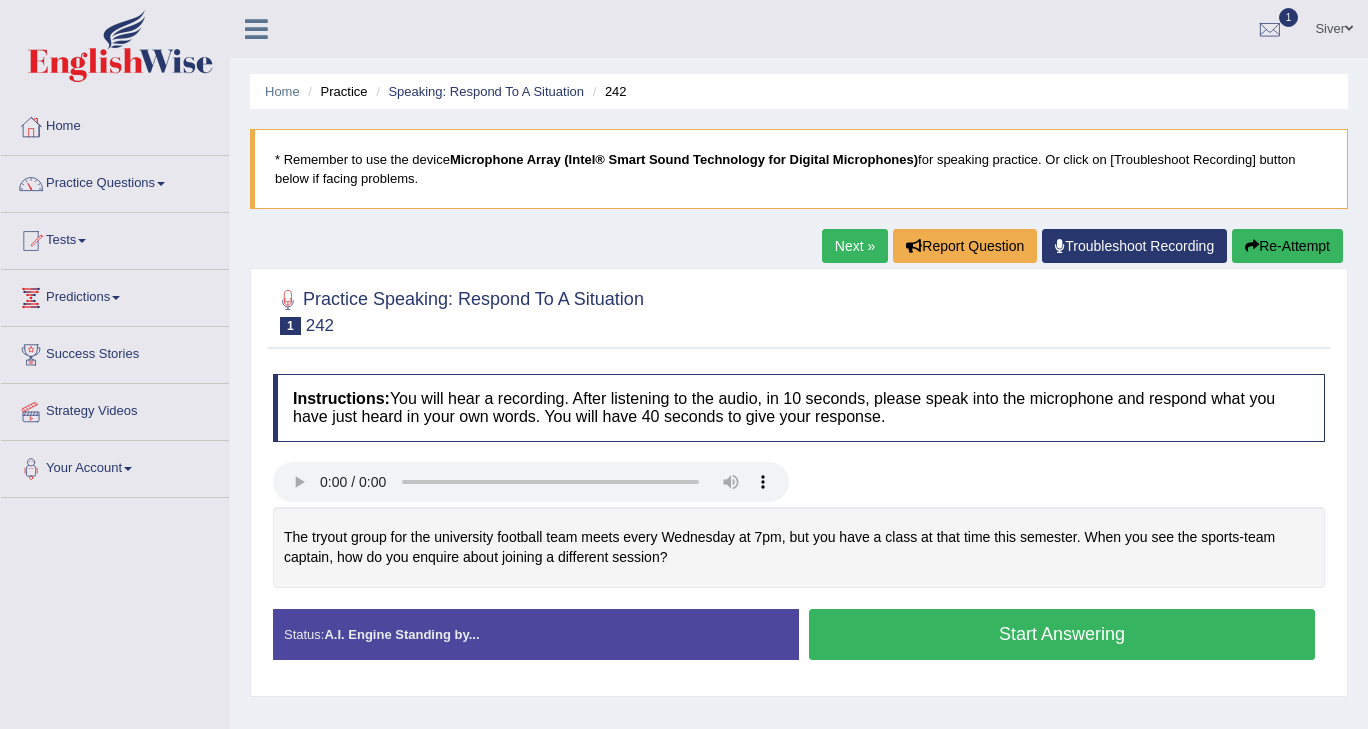 click on "Instructions:  You will hear a recording. After listening to the audio, in 10 seconds, please speak into the microphone and respond what you have just heard in your own words. You will have 40 seconds to give your response.
The tryout group for the university football team meets every Wednesday at 7pm, but you have a class at that time this semester. When you see the sports-team captain, how do you enquire about joining a different session? Transcript: The tryout group for the university football team meets every Wednesday at 7pm, but you have a class at that time this semester. When you see the sports-team captain, how do you enquire about joining a different session? Recorded Answer: Created with Highcharts 7.1.2 Too low Too high Time Pitch meter: 0 10 20 30 40 Created with Highcharts 7.1.2 Great Too slow Too fast Time Speech pace meter: 0 10 20 30 40 Spoken Keywords: Voice Analysis: Your Response: Sample Answer: . Status:  A.I. Engine Standing by... Start Answering Stop Recording" at bounding box center (799, 525) 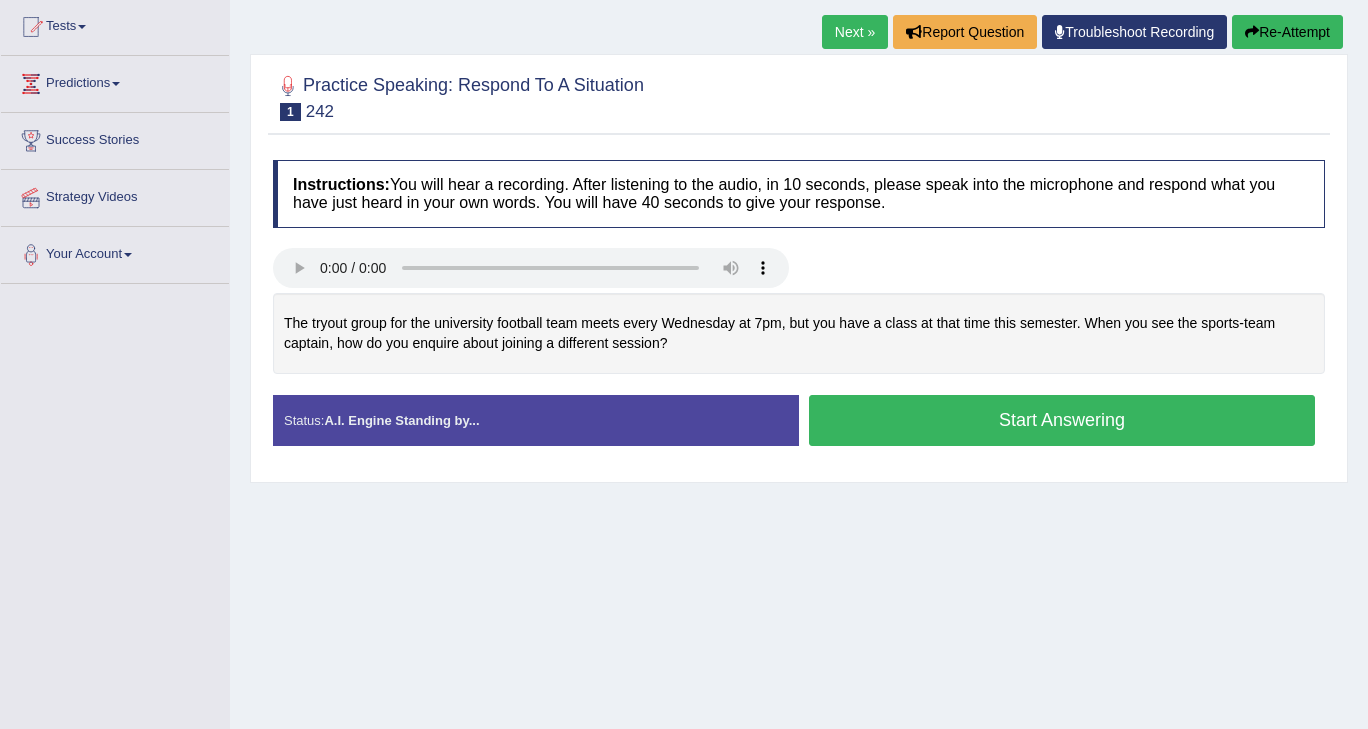 scroll, scrollTop: 135, scrollLeft: 0, axis: vertical 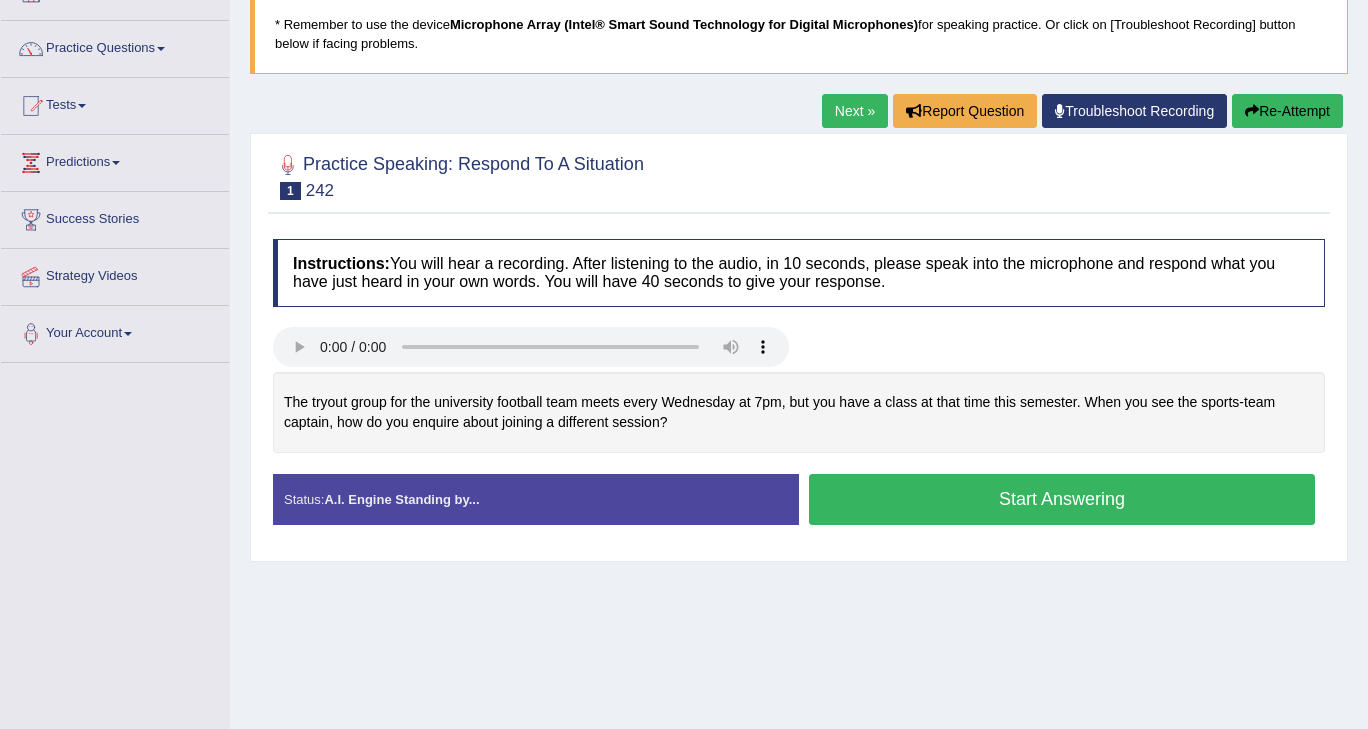 click on "Next »" at bounding box center [855, 111] 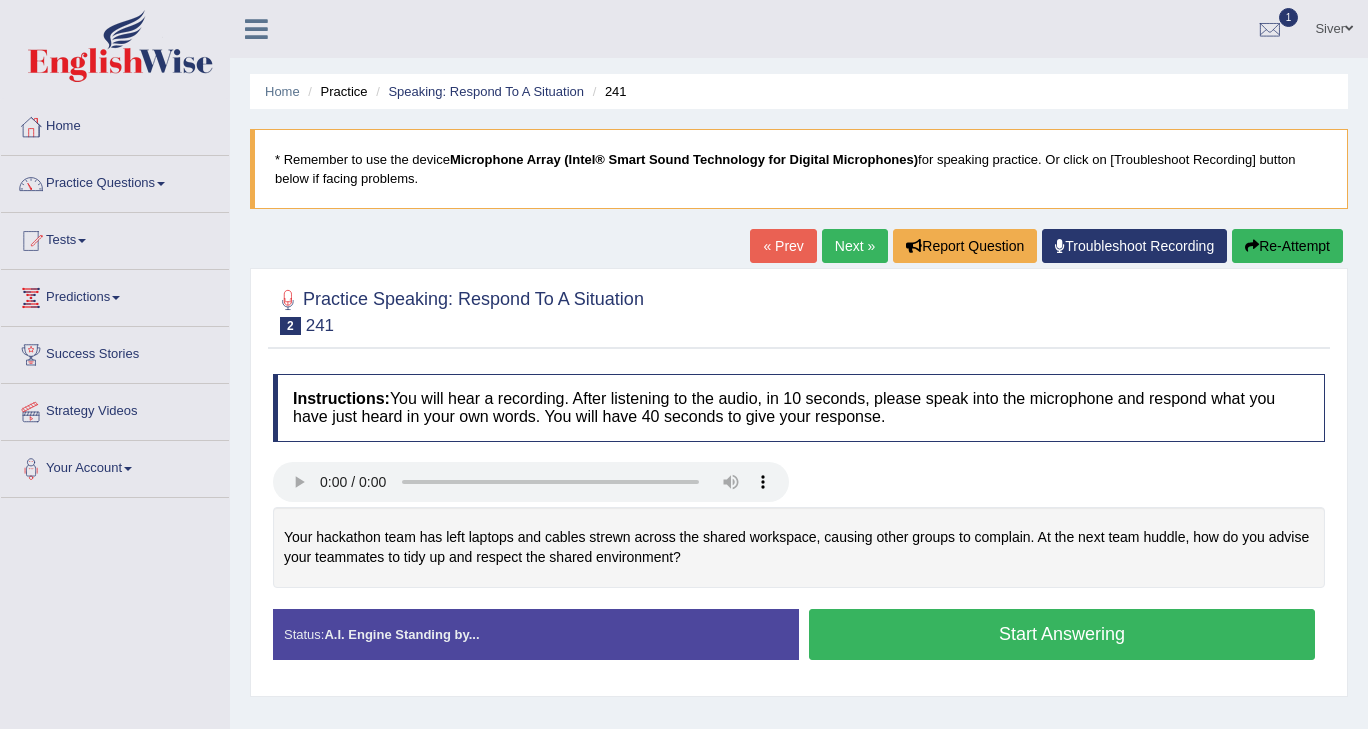 scroll, scrollTop: 0, scrollLeft: 0, axis: both 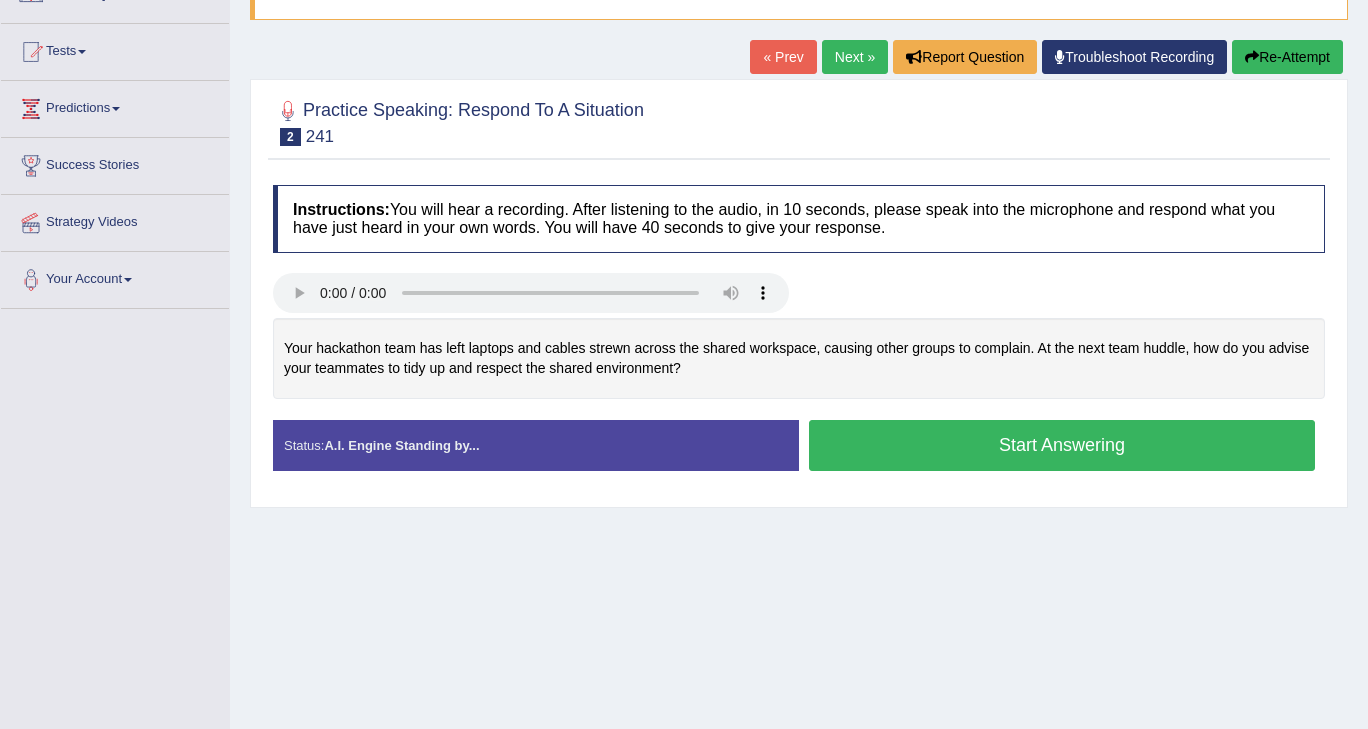 click on "Next »" at bounding box center (855, 57) 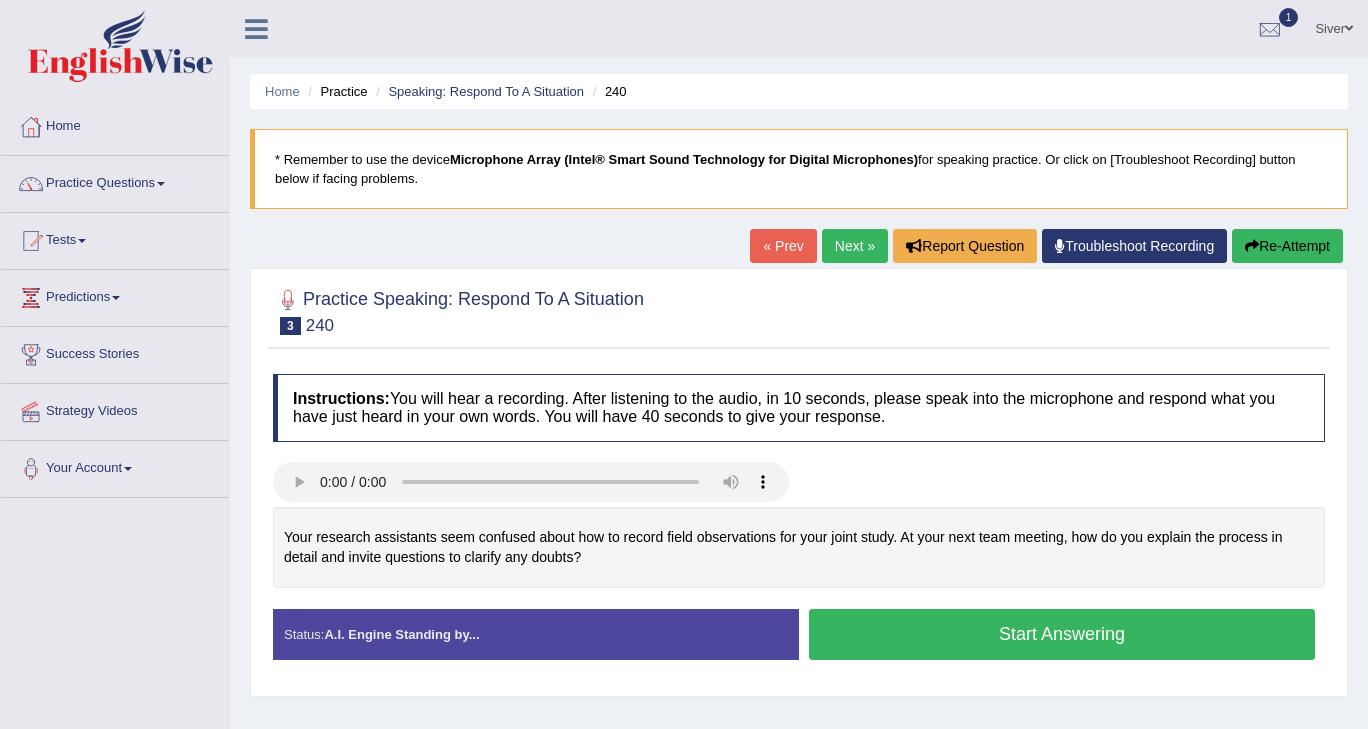 scroll, scrollTop: 0, scrollLeft: 0, axis: both 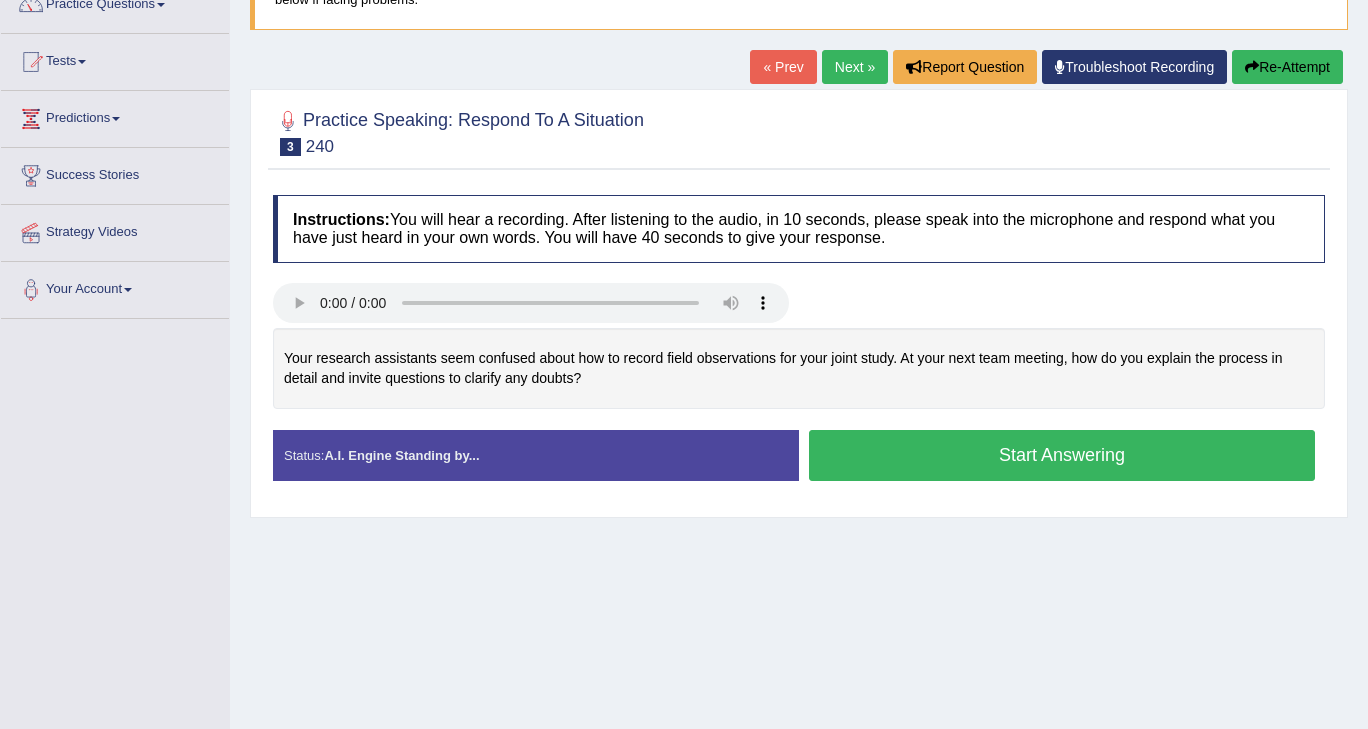 click on "Next »" at bounding box center [855, 67] 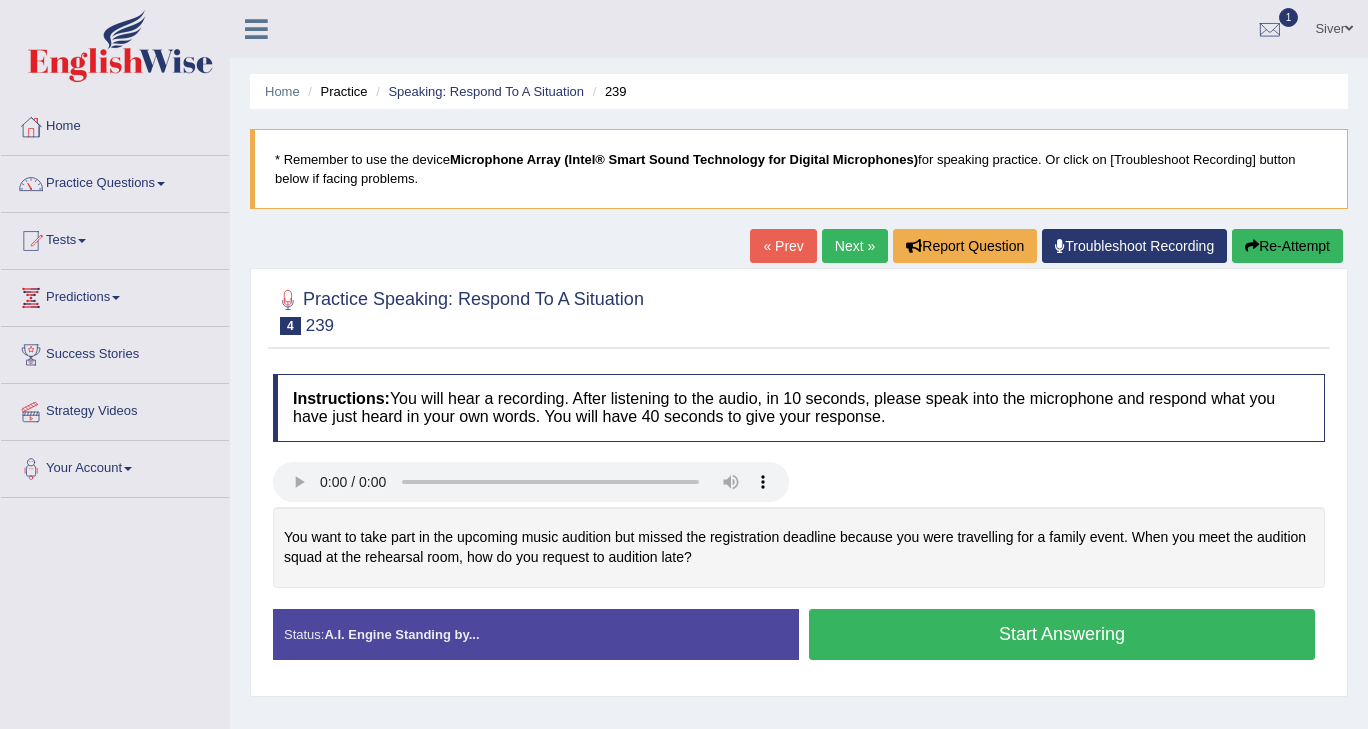 scroll, scrollTop: 0, scrollLeft: 0, axis: both 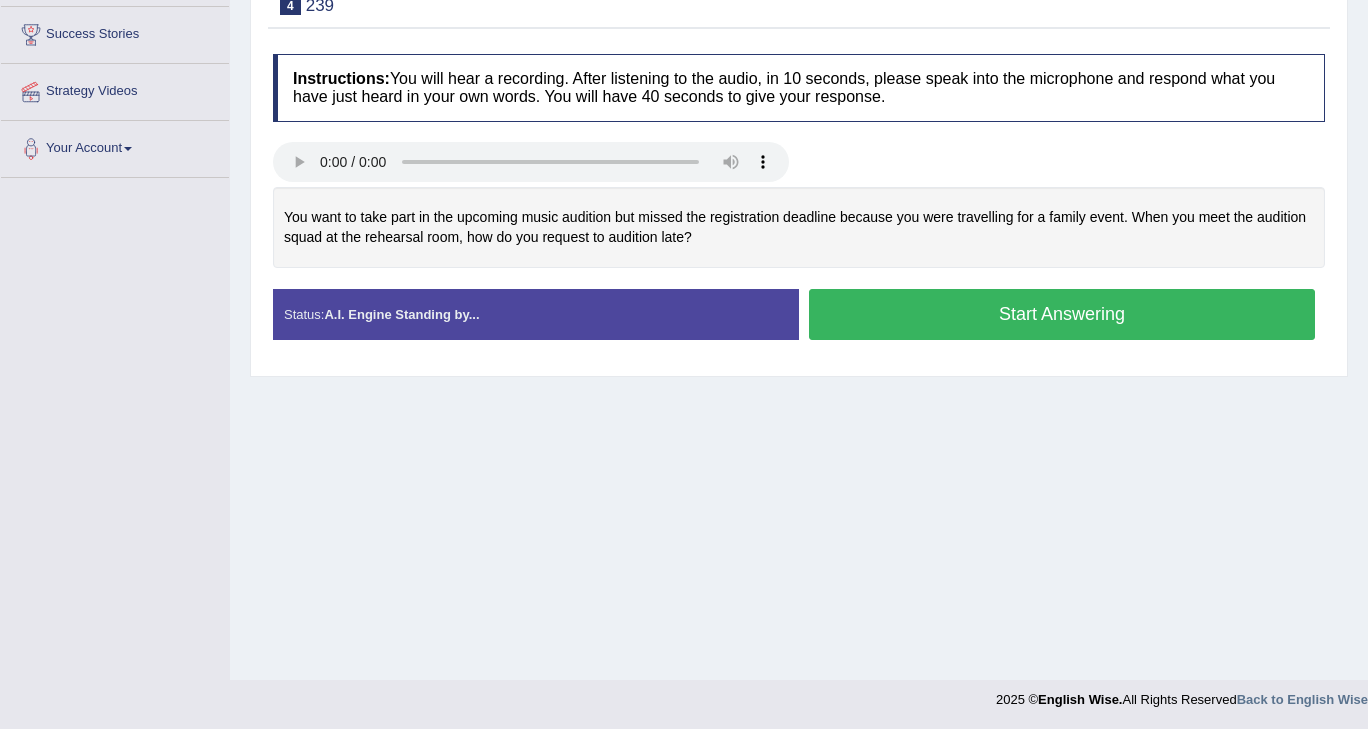 click on "Start Answering" at bounding box center [1062, 314] 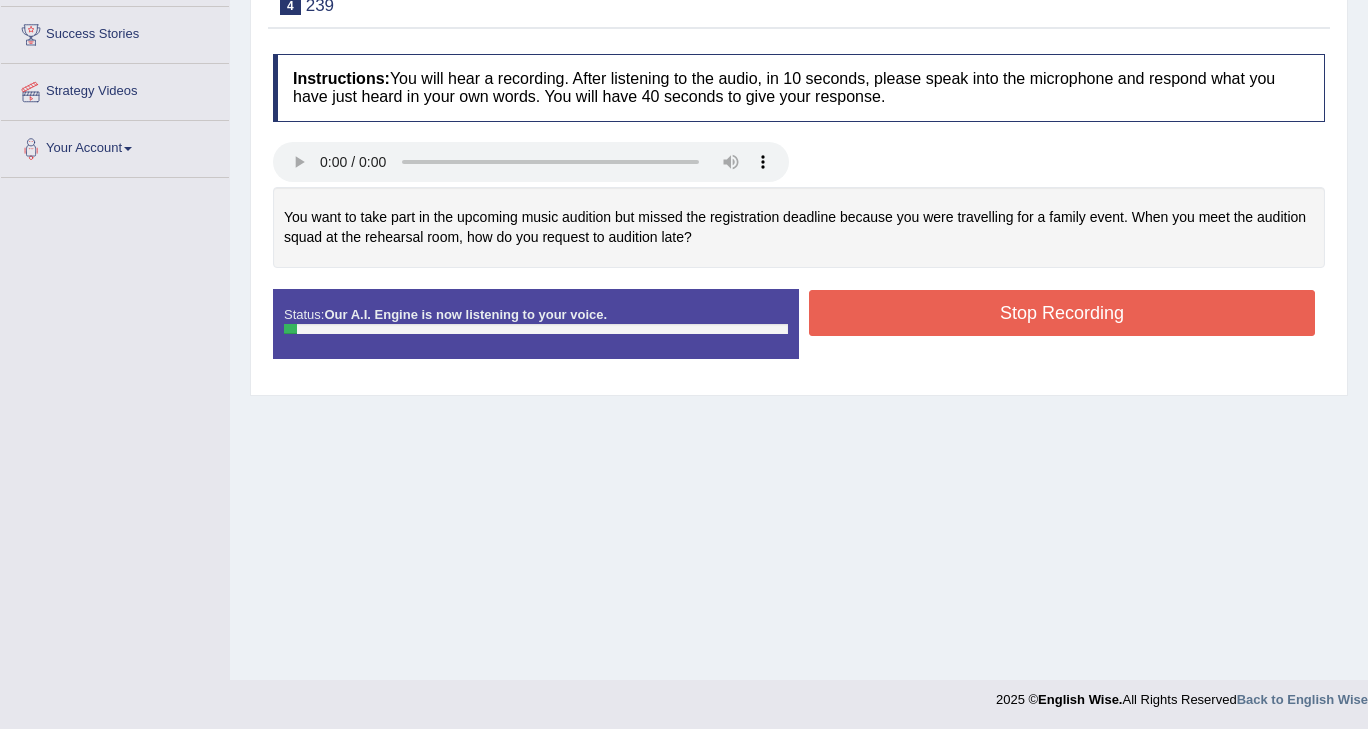 click on "Stop Recording" at bounding box center [1062, 313] 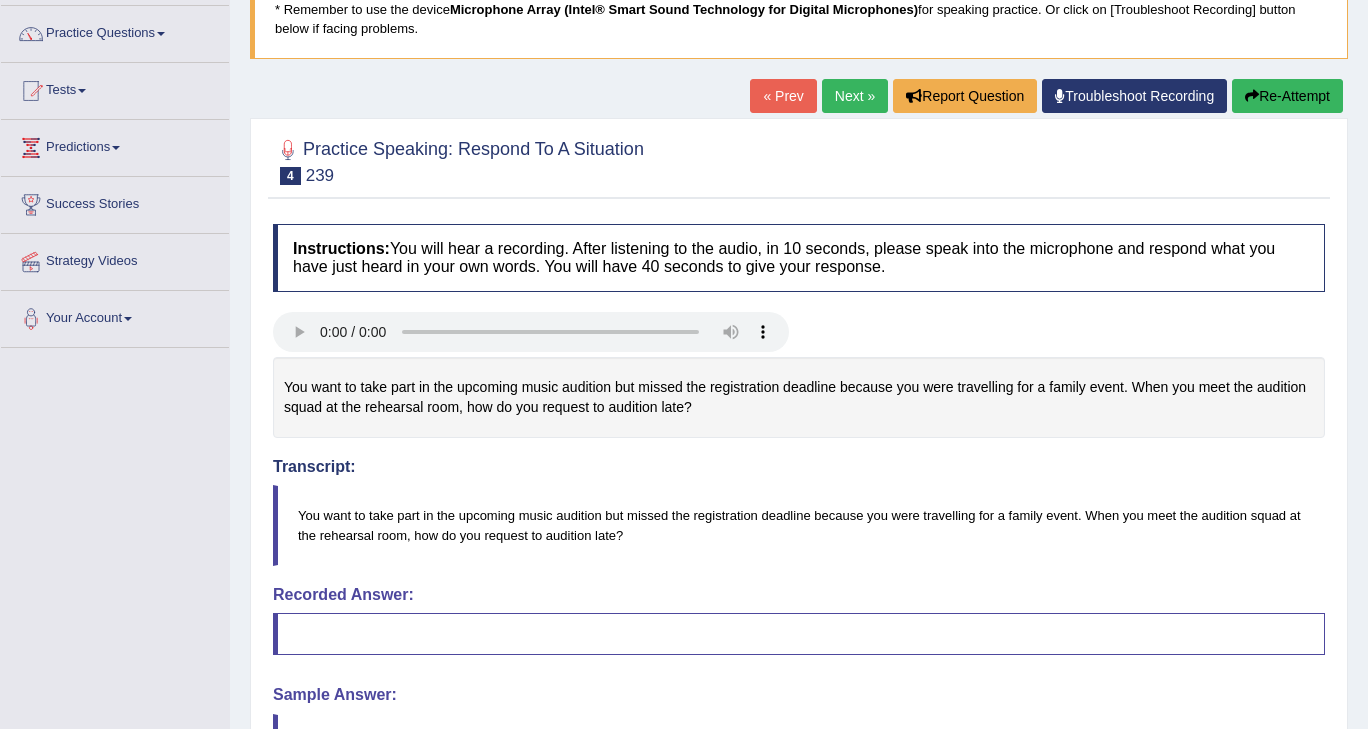 scroll, scrollTop: 54, scrollLeft: 0, axis: vertical 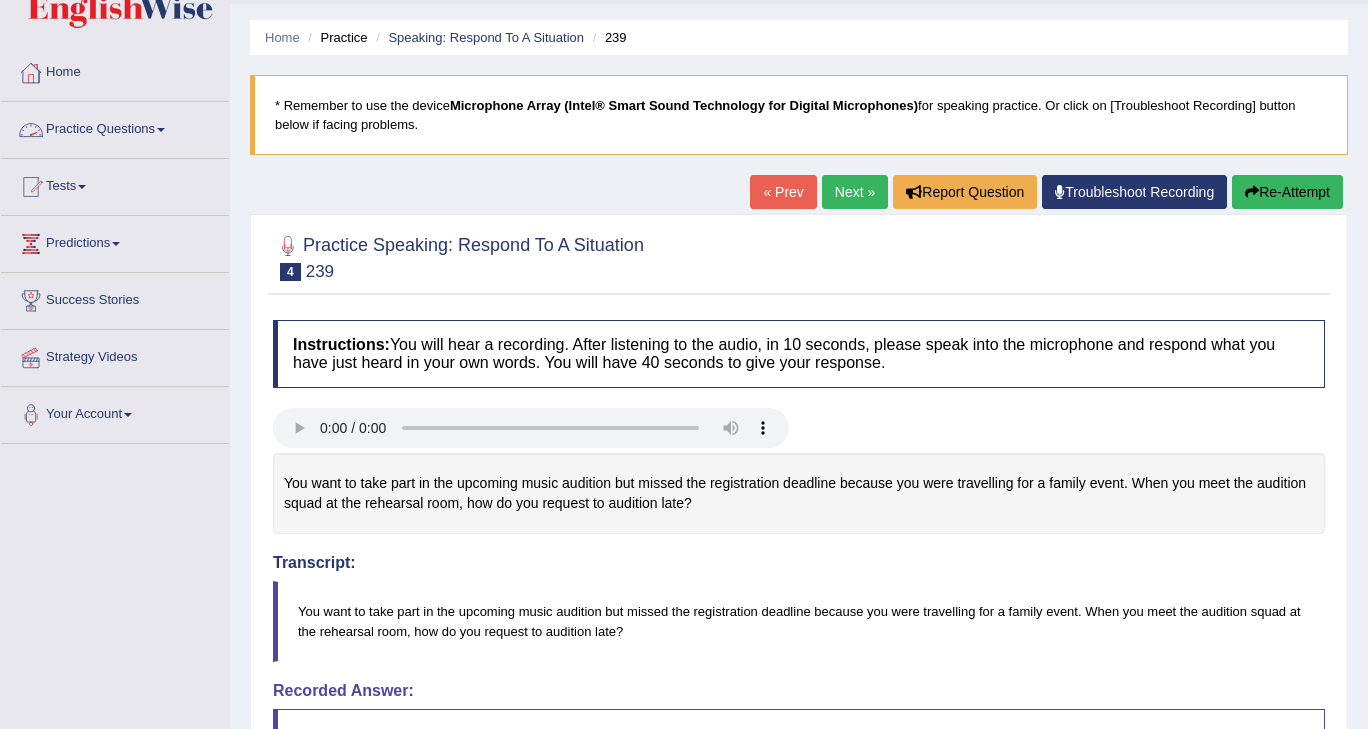 click on "Practice Questions" at bounding box center [115, 127] 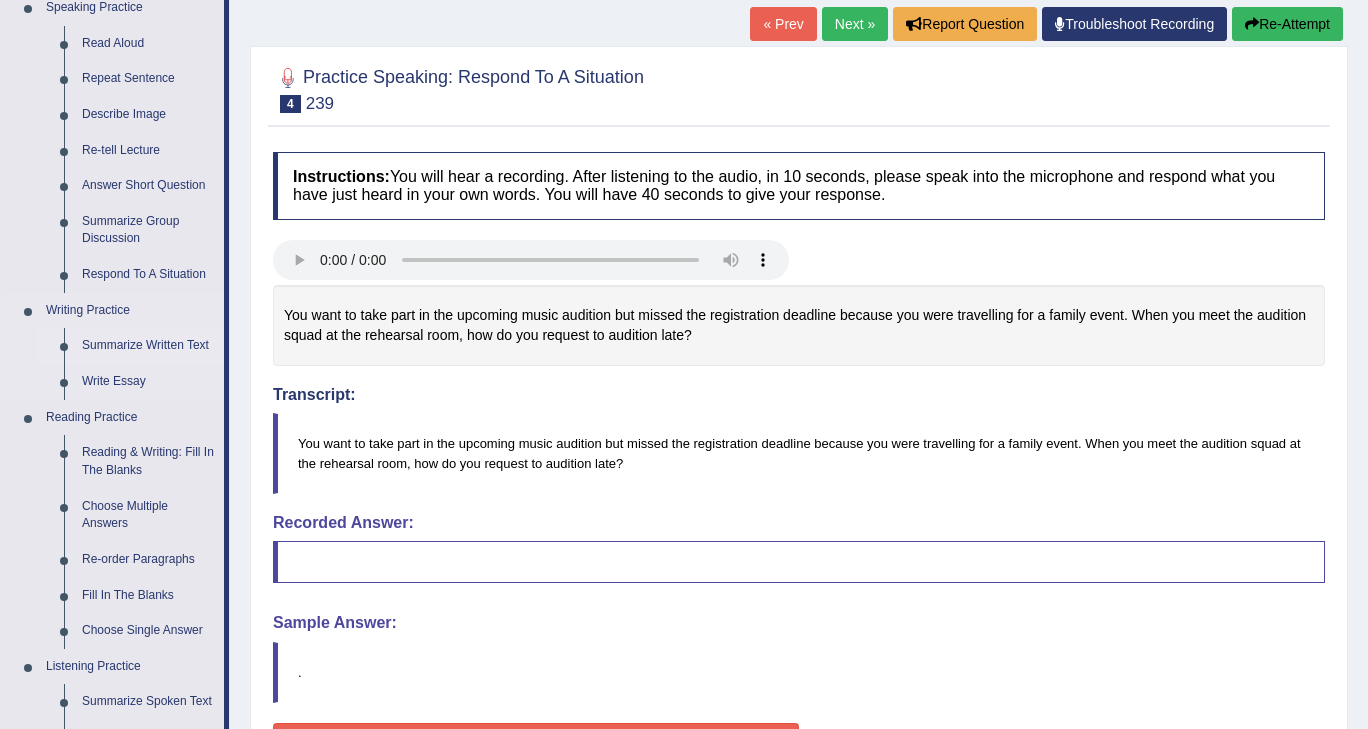 scroll, scrollTop: 224, scrollLeft: 0, axis: vertical 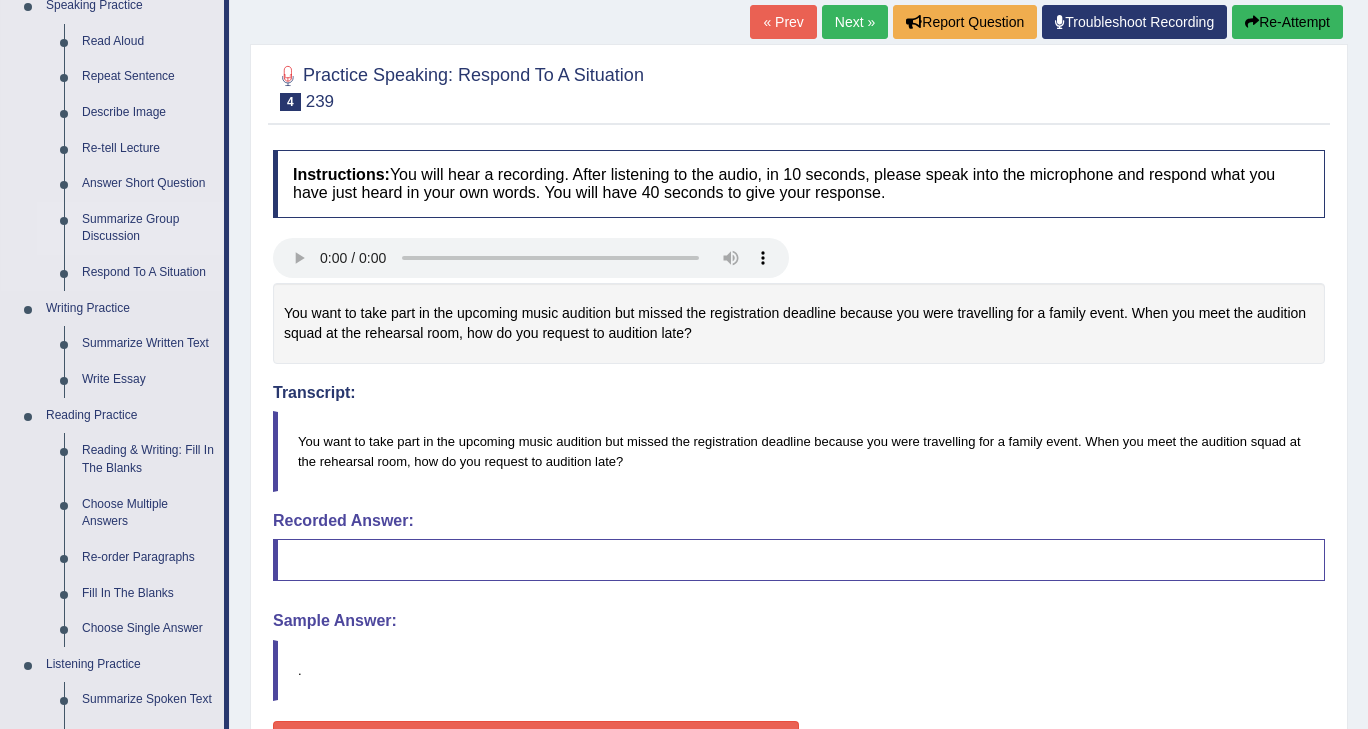click on "Summarize Group Discussion" at bounding box center (148, 228) 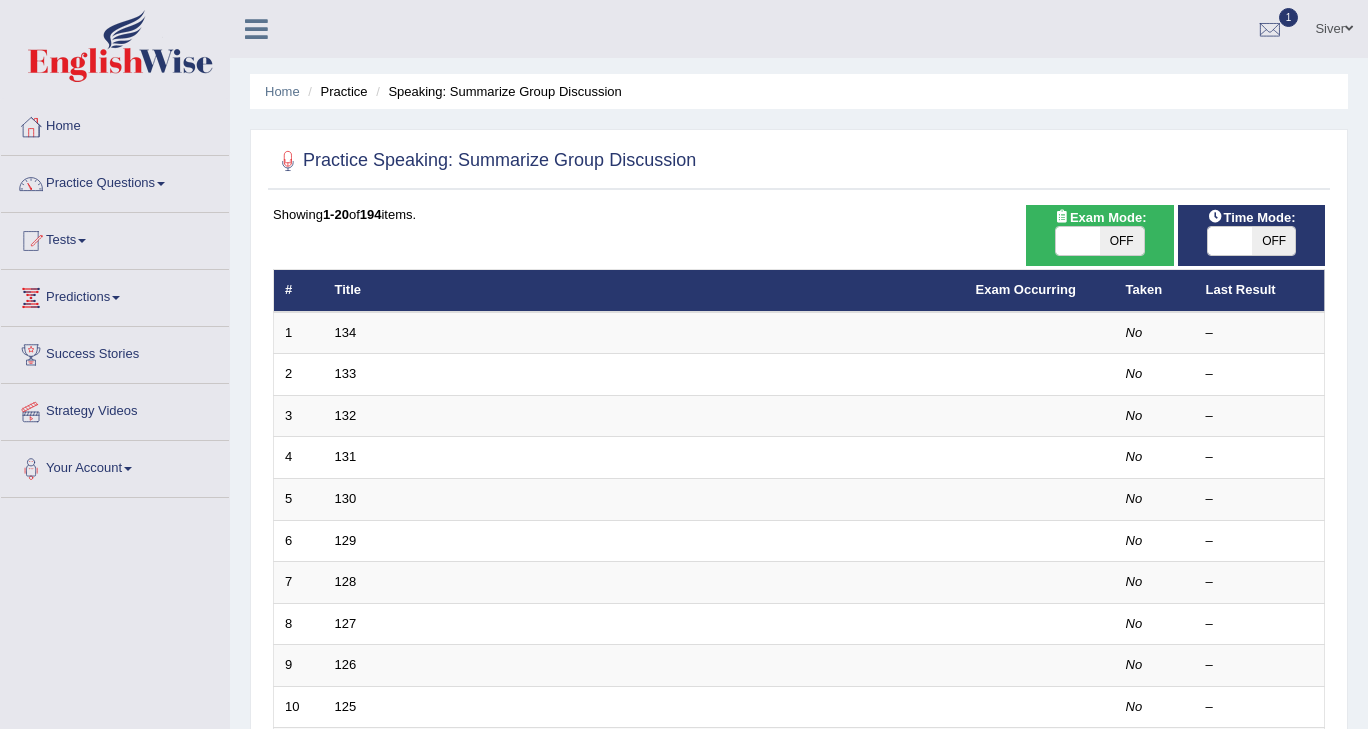 scroll, scrollTop: 0, scrollLeft: 0, axis: both 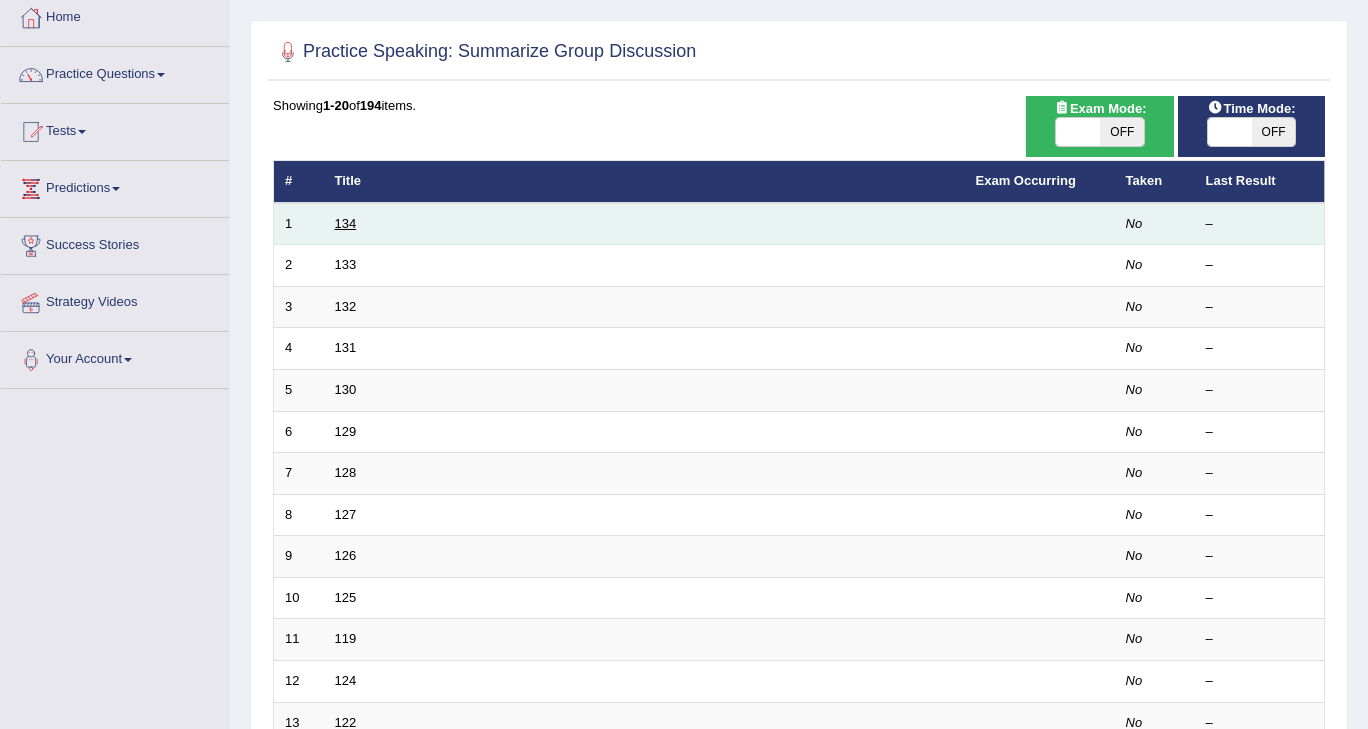 click on "134" at bounding box center (346, 223) 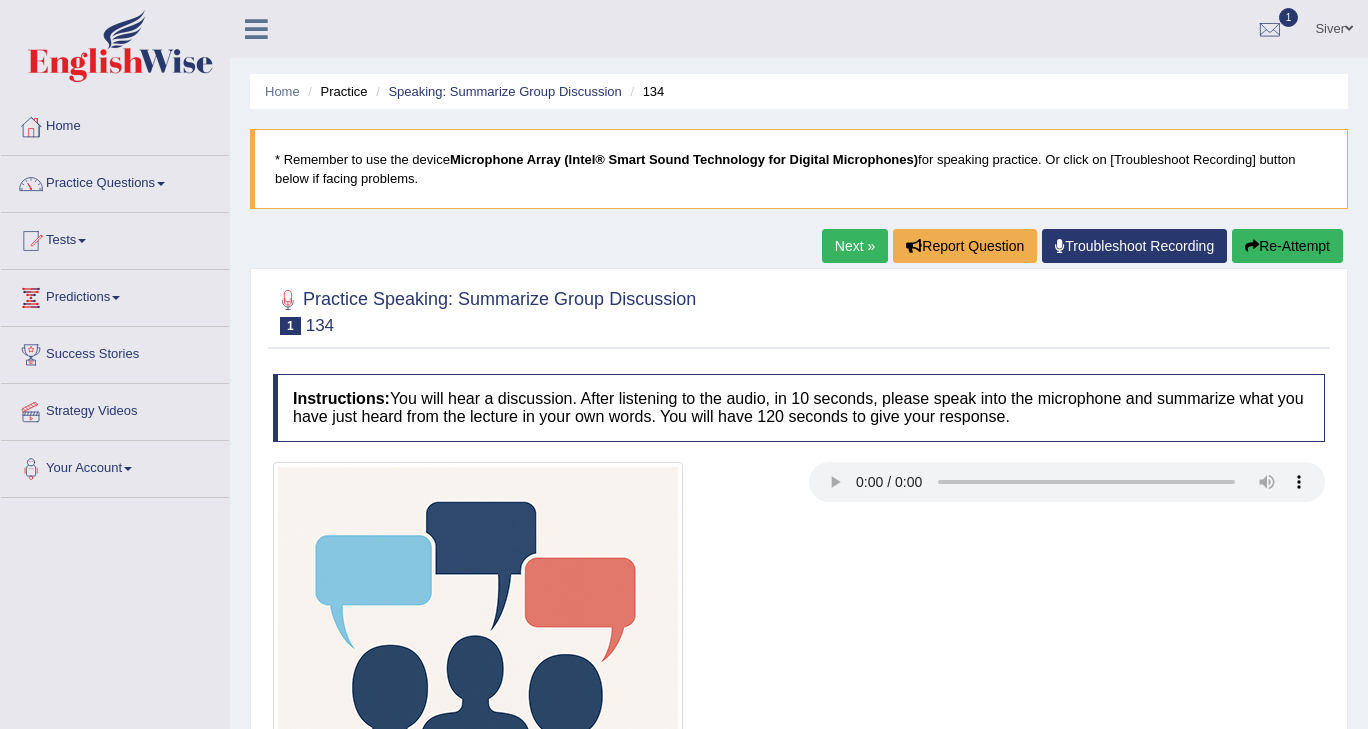 scroll, scrollTop: 0, scrollLeft: 0, axis: both 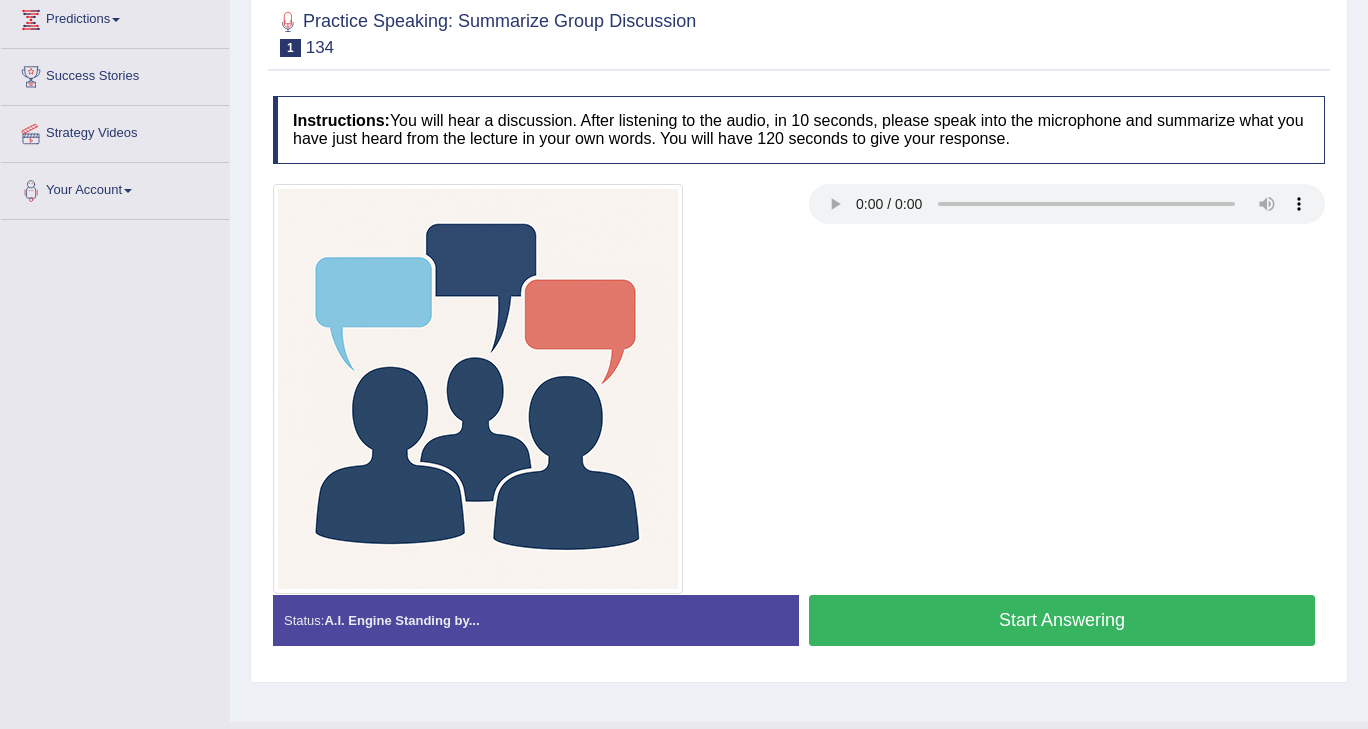 click at bounding box center [799, 389] 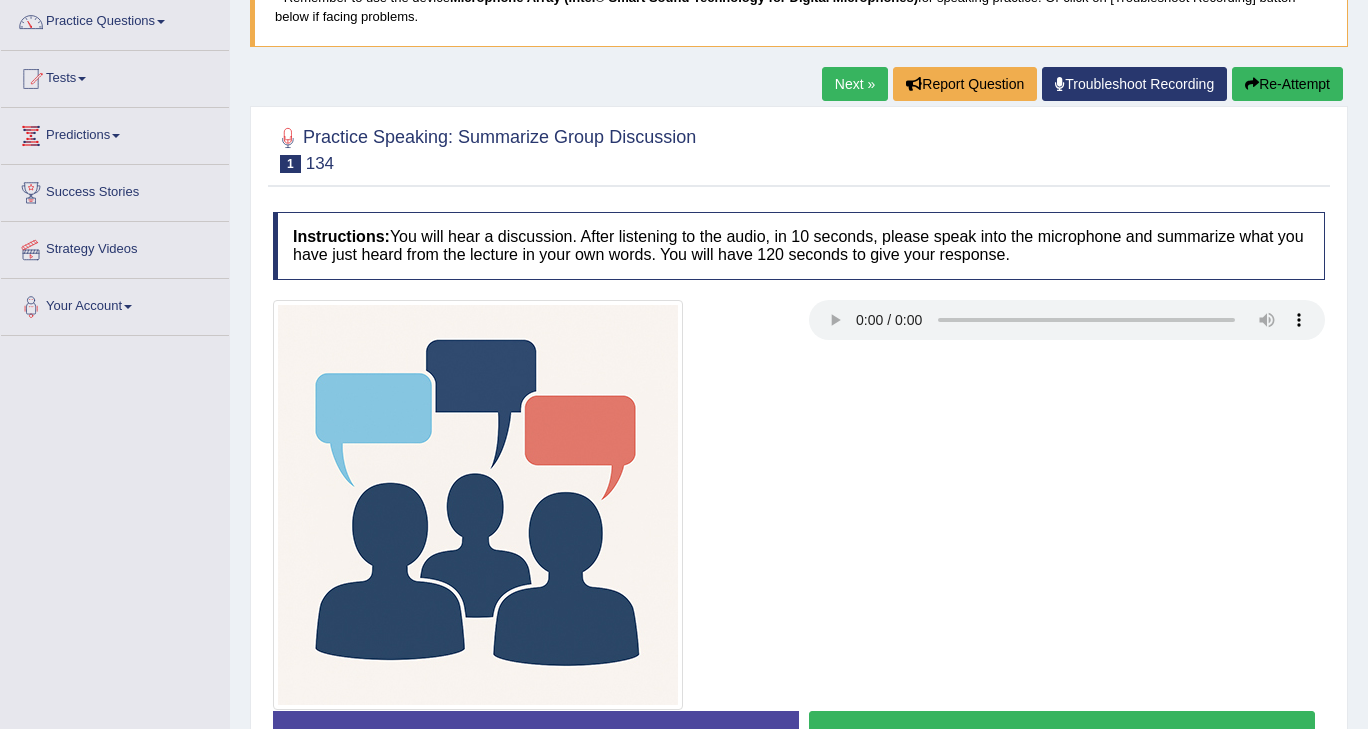 scroll, scrollTop: 0, scrollLeft: 0, axis: both 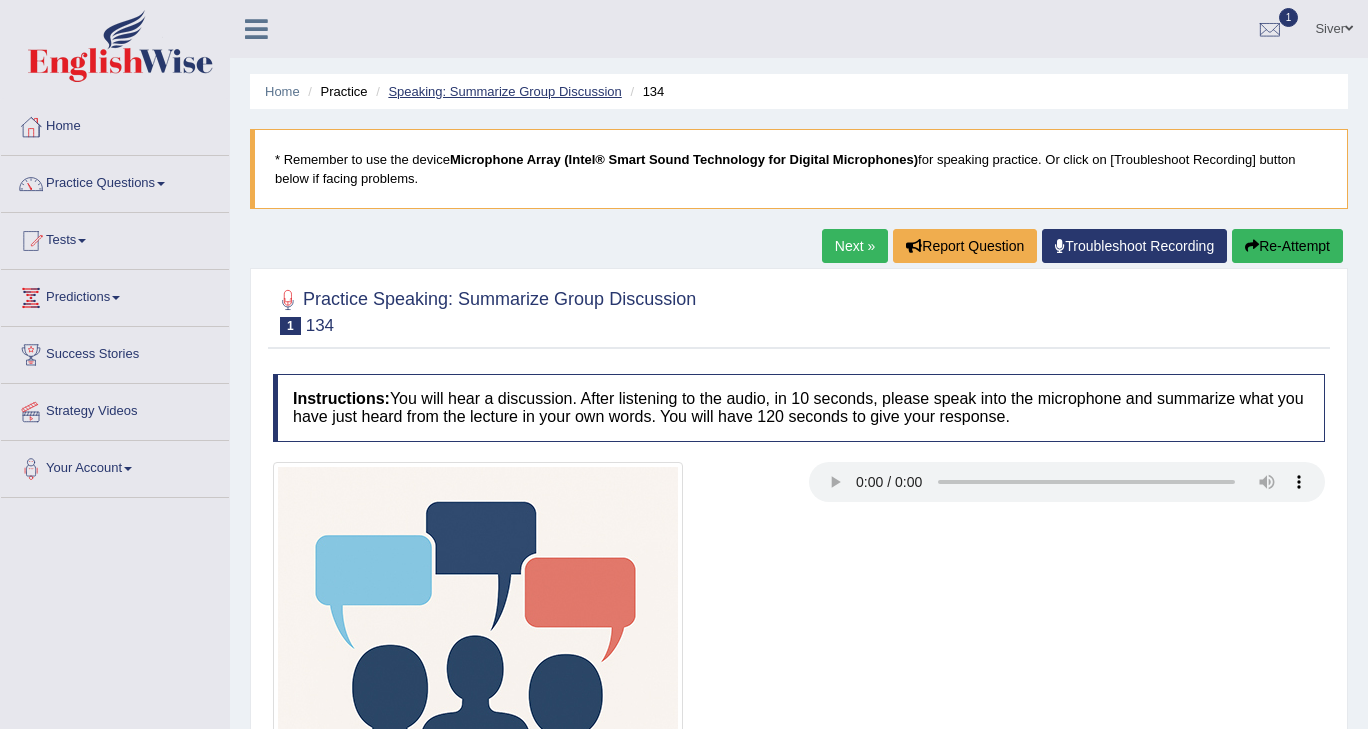 click on "Speaking: Summarize Group Discussion" at bounding box center (504, 91) 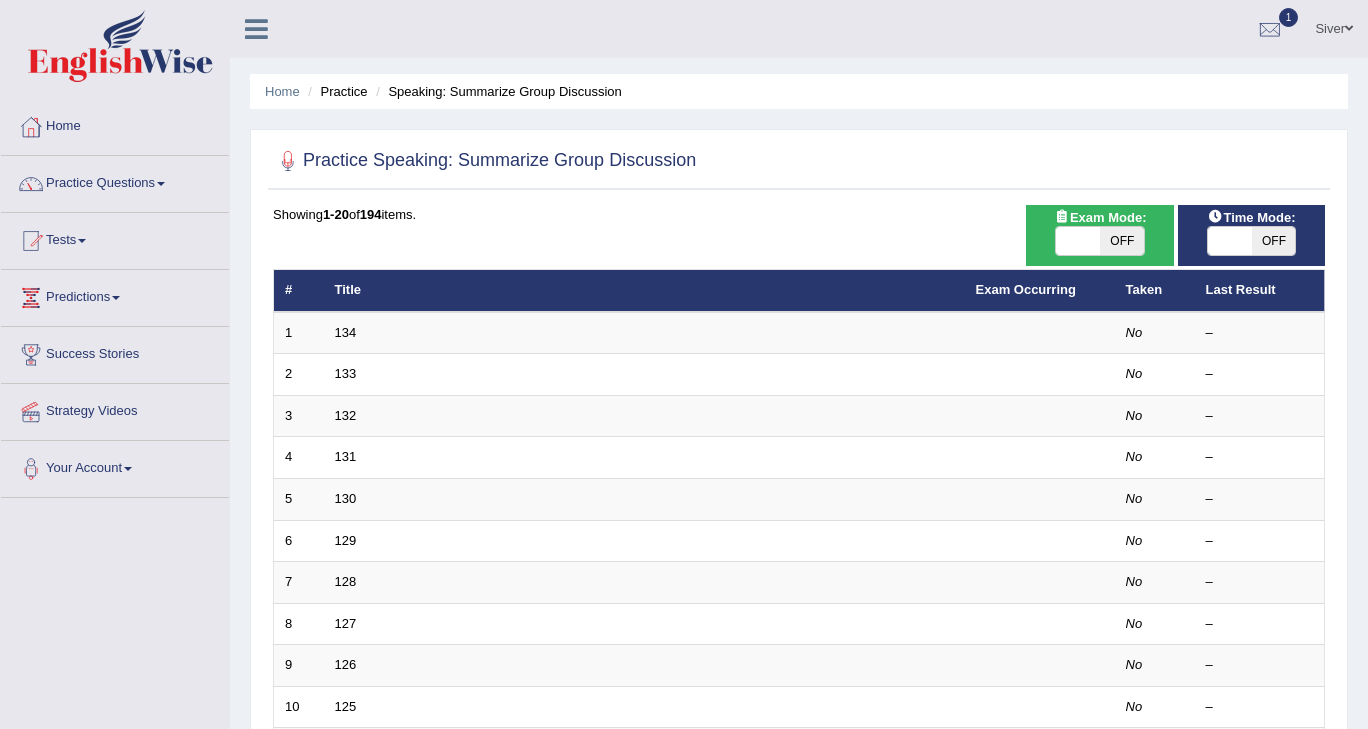 scroll, scrollTop: 0, scrollLeft: 0, axis: both 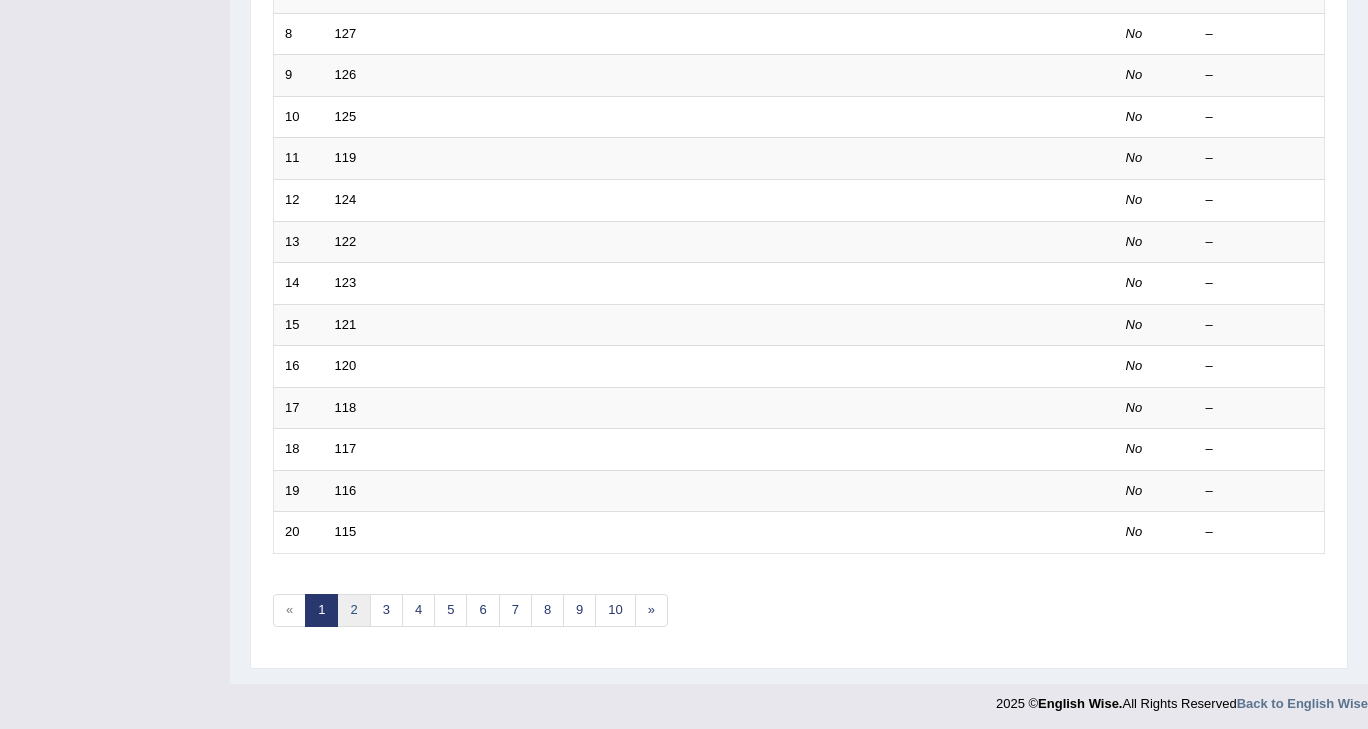 click on "2" at bounding box center (353, 610) 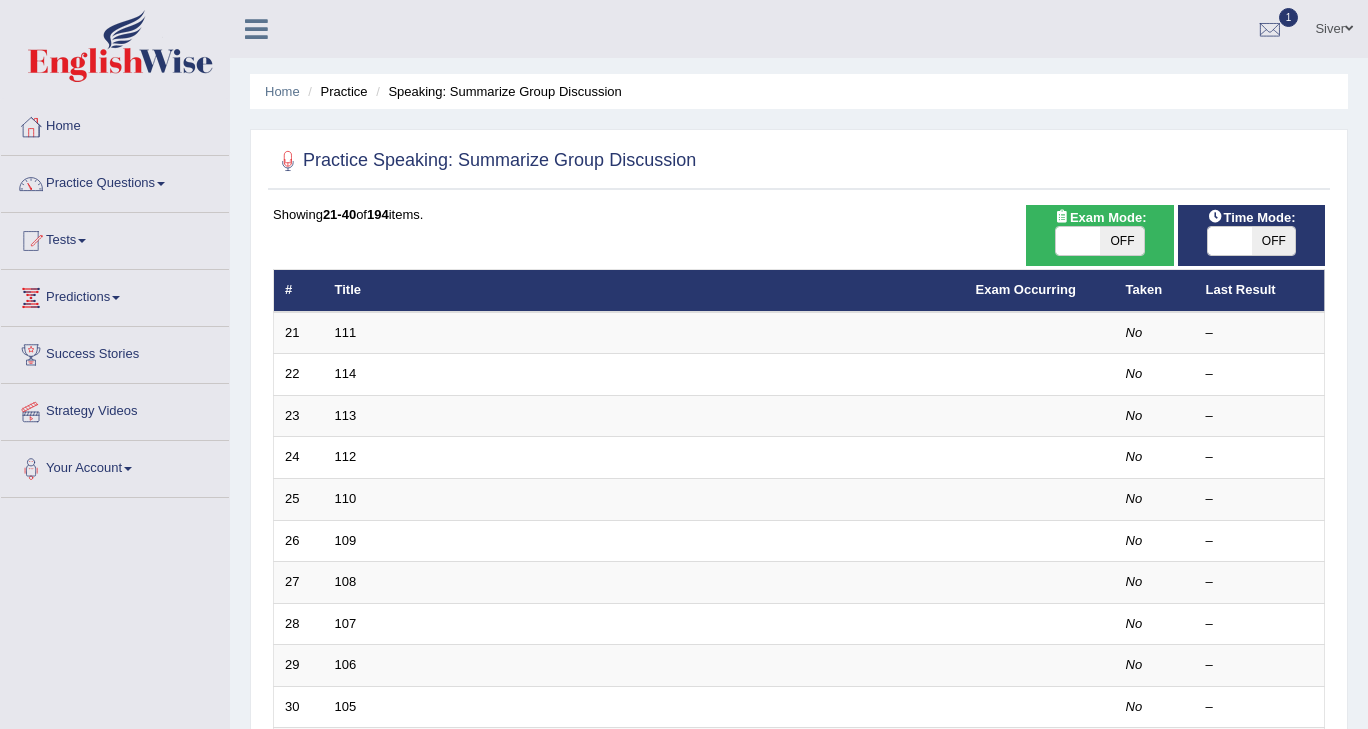 scroll, scrollTop: 0, scrollLeft: 0, axis: both 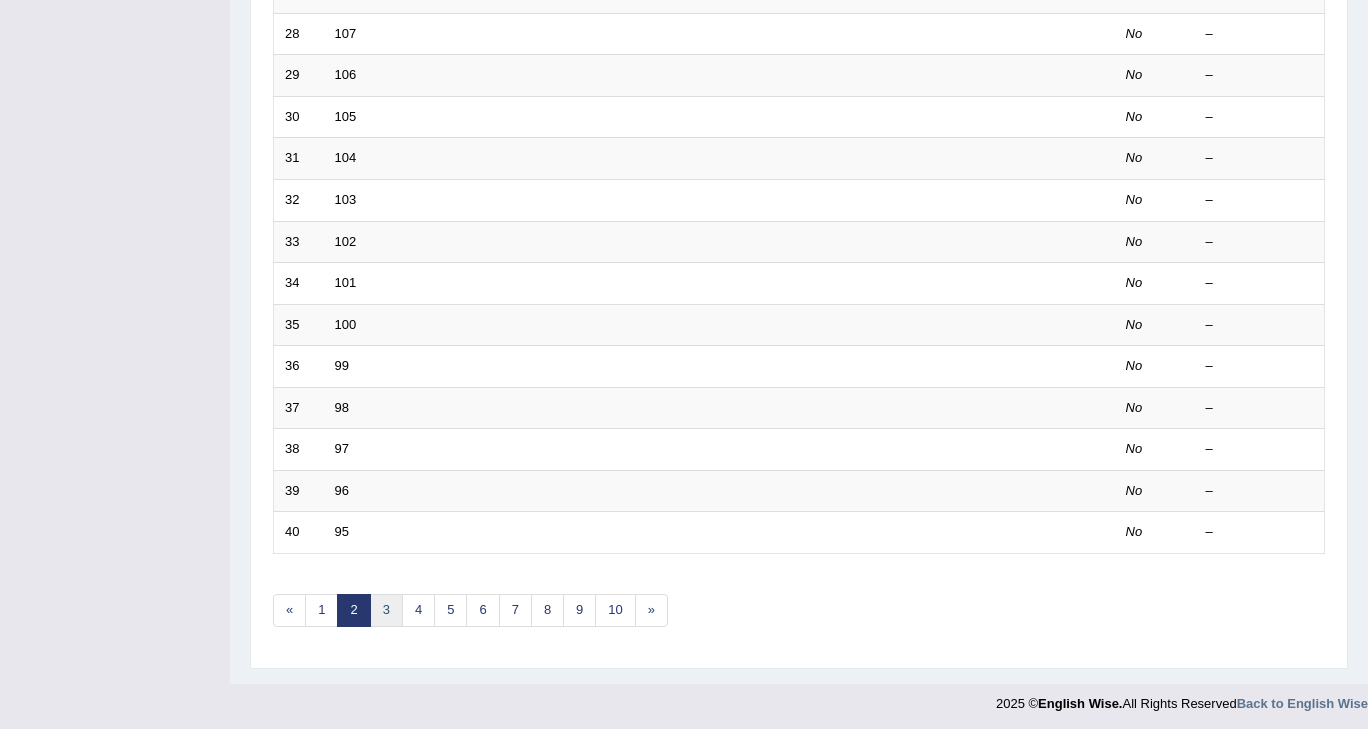 click on "3" at bounding box center [386, 610] 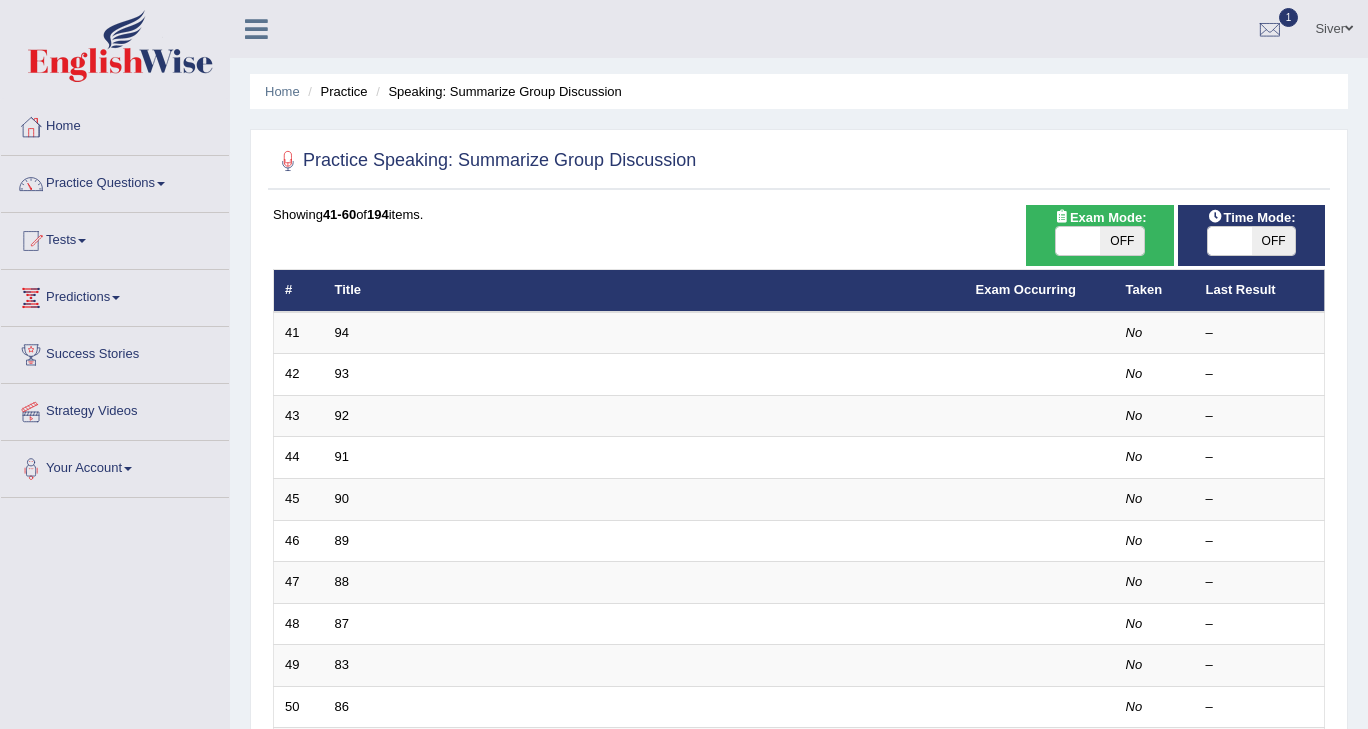 scroll, scrollTop: 0, scrollLeft: 0, axis: both 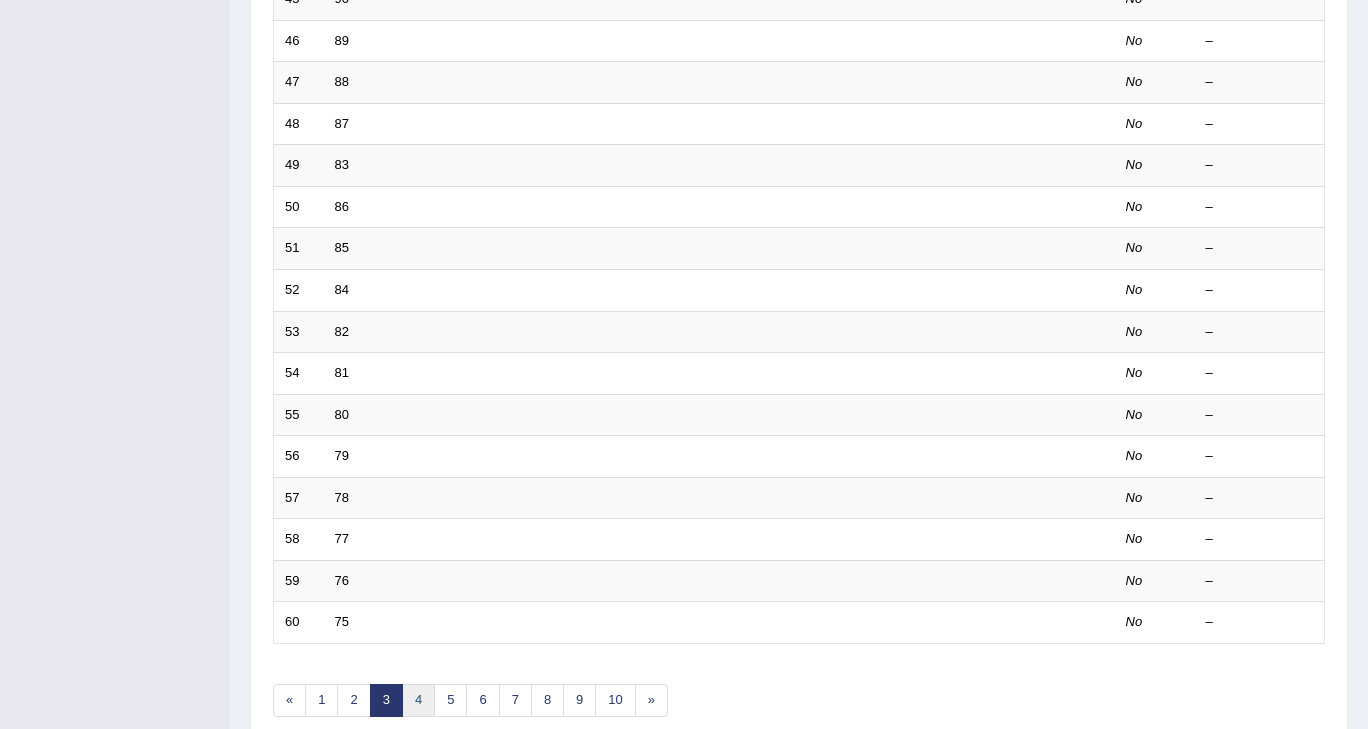 click on "4" at bounding box center (418, 700) 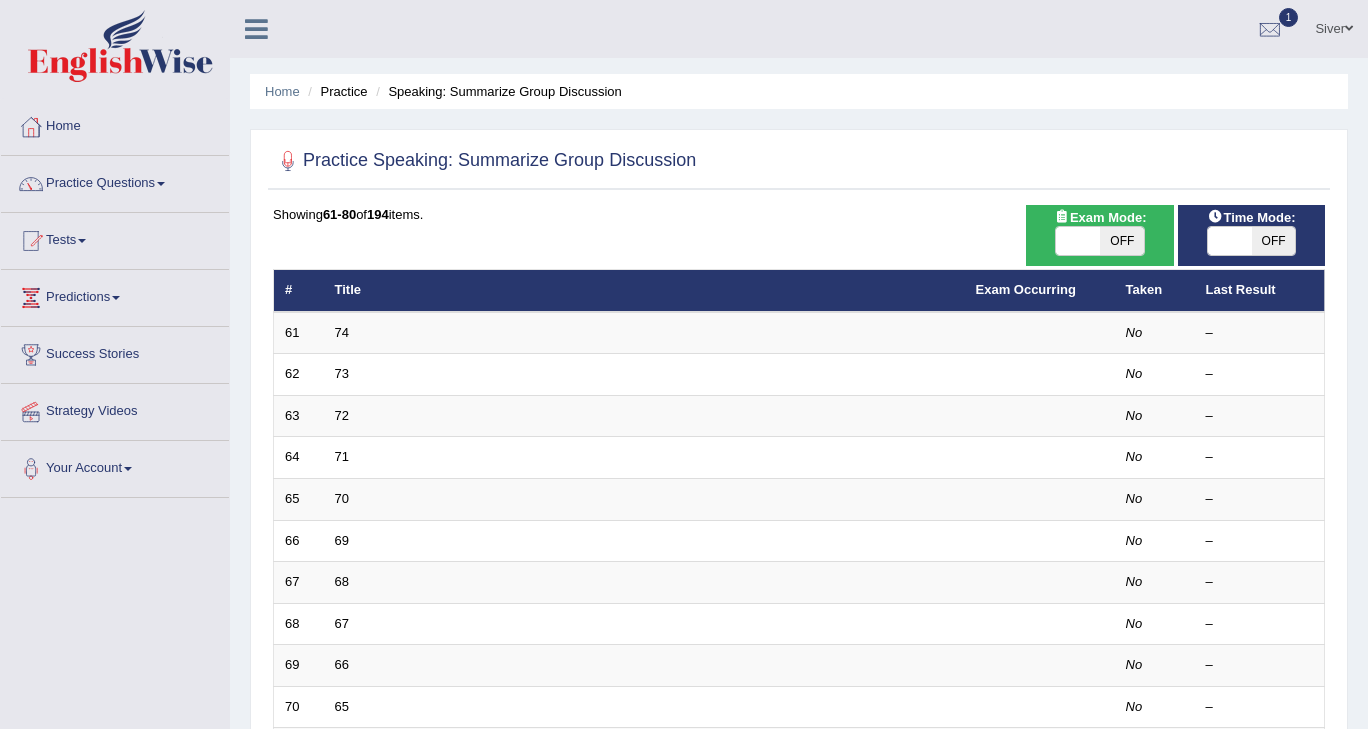 scroll, scrollTop: 0, scrollLeft: 0, axis: both 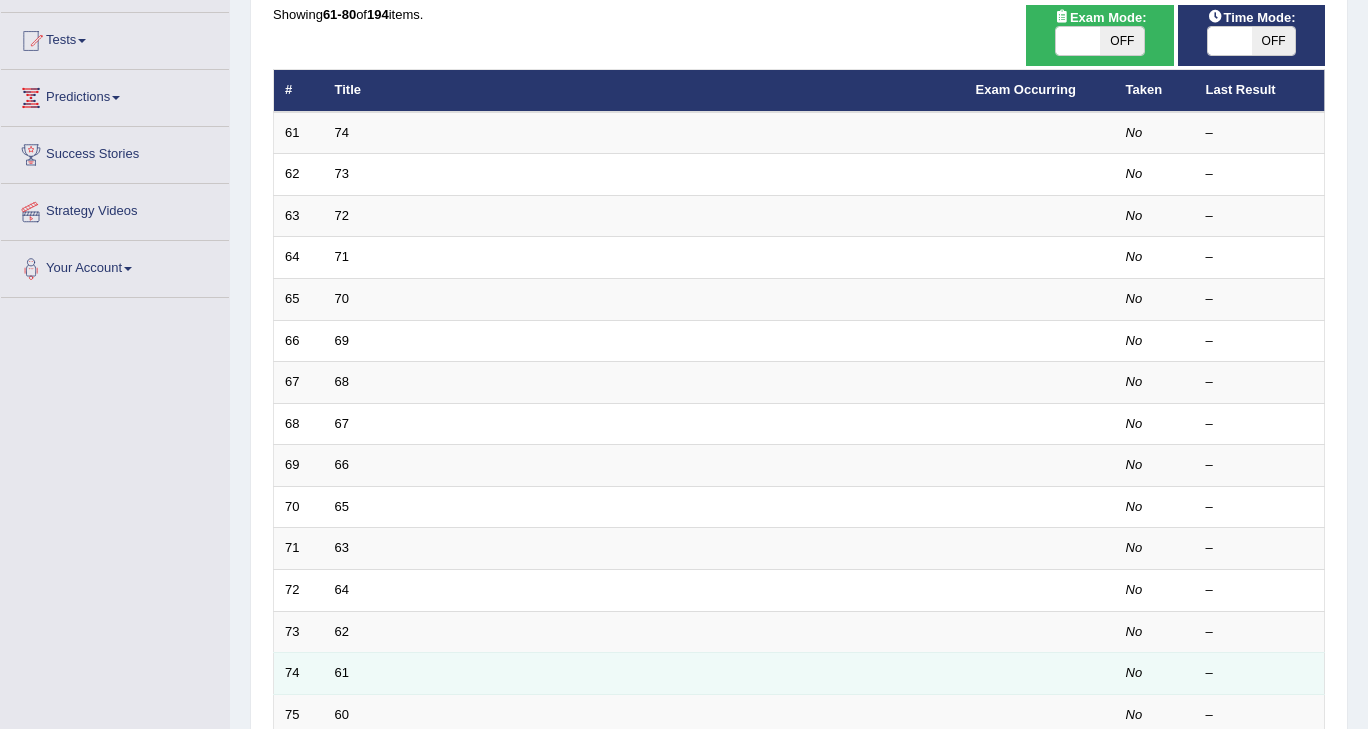 click on "61" at bounding box center (644, 674) 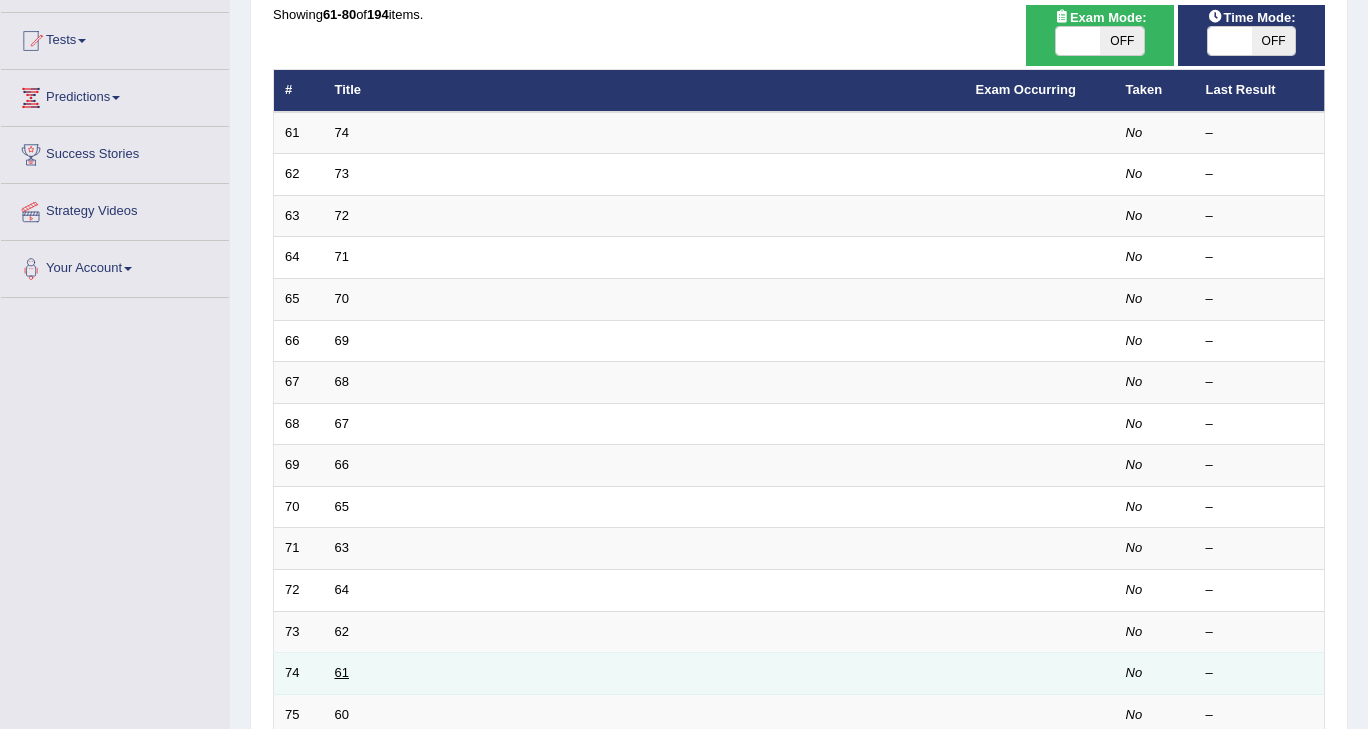 click on "61" at bounding box center (342, 672) 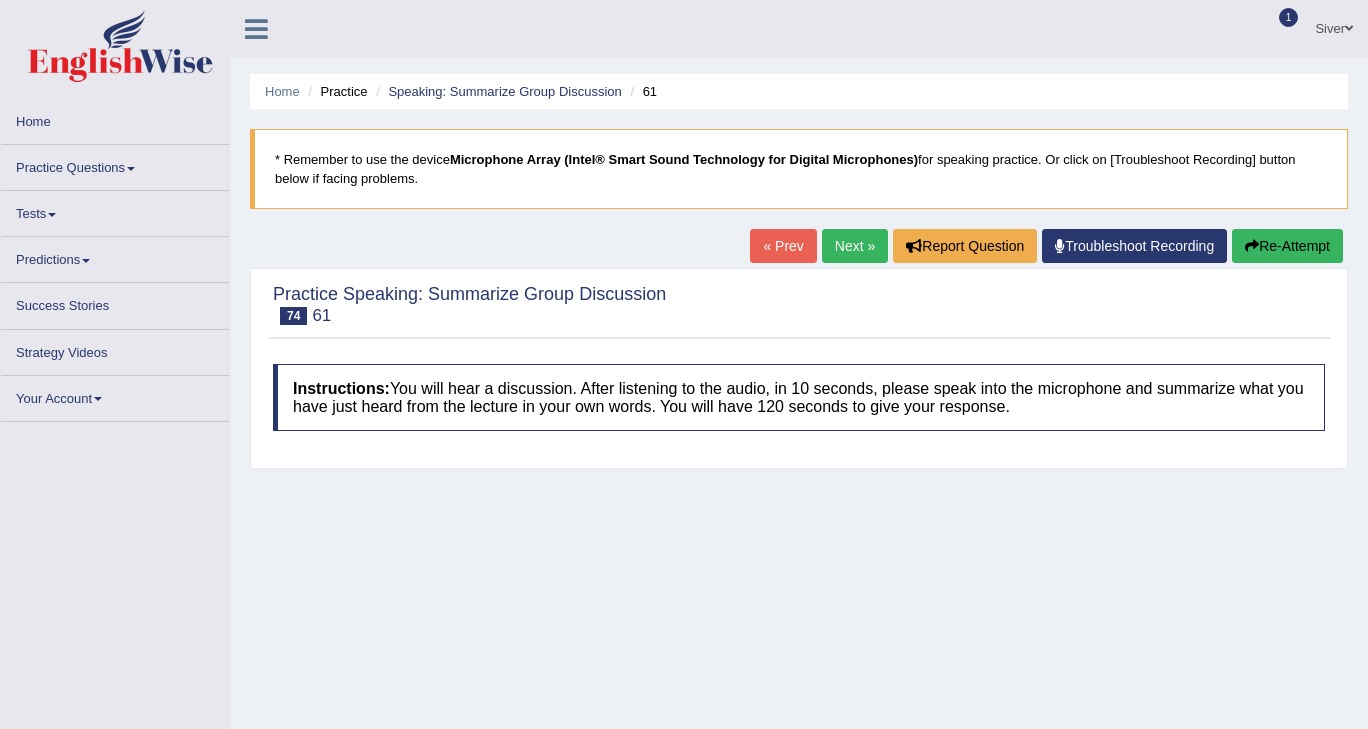 scroll, scrollTop: 0, scrollLeft: 0, axis: both 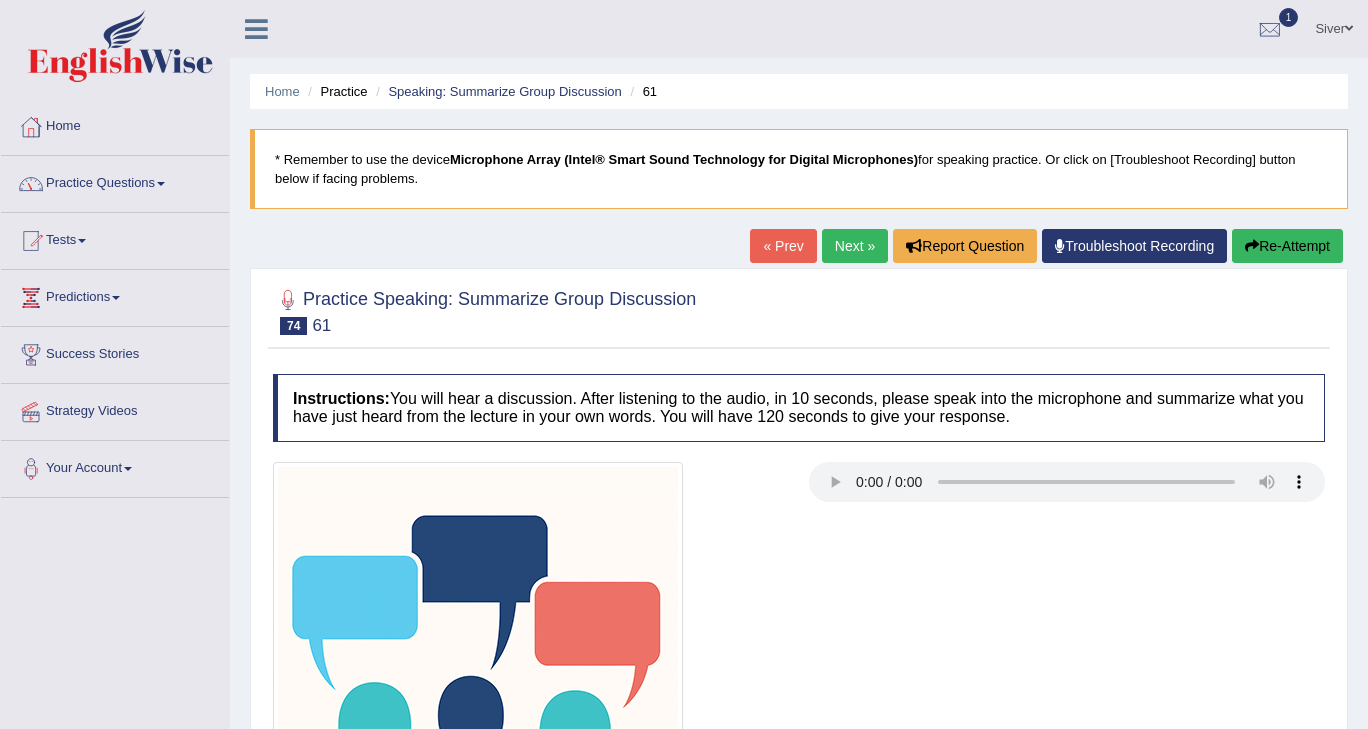 click on "Practice Questions" at bounding box center [115, 181] 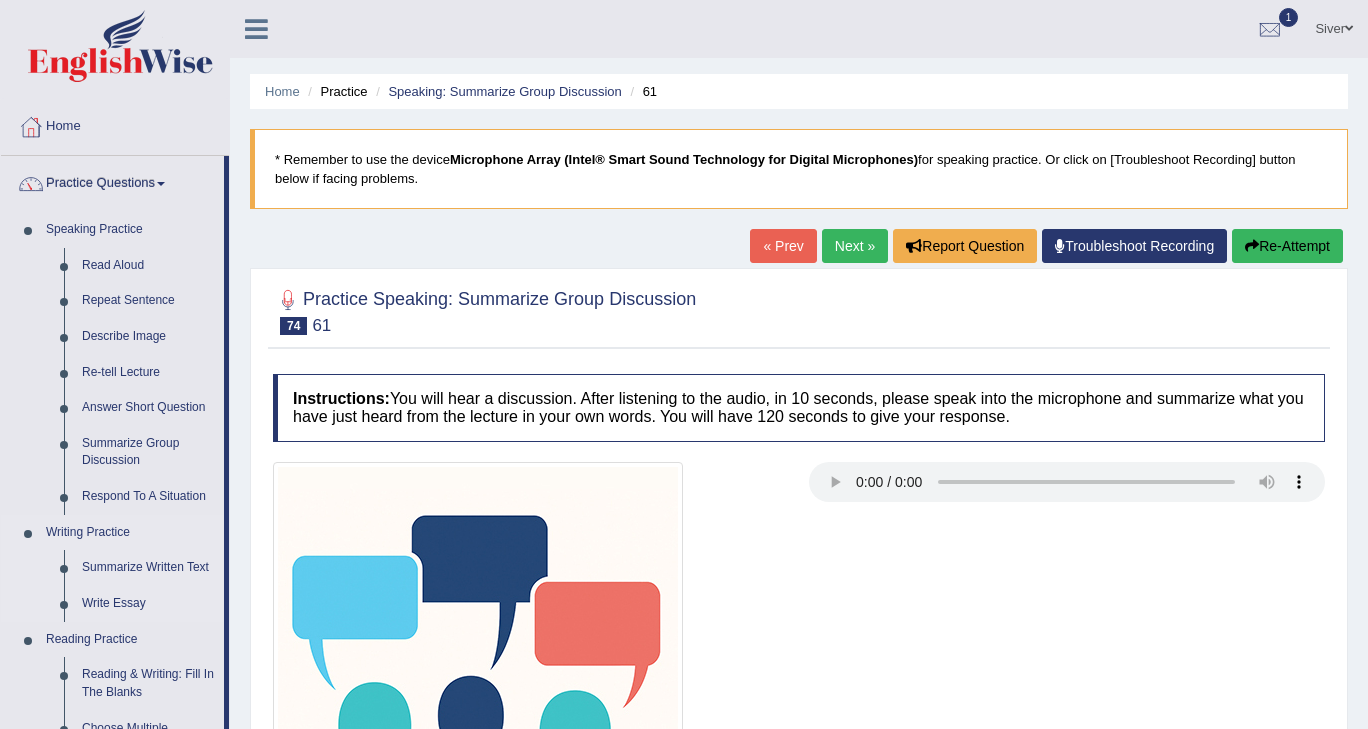 scroll, scrollTop: 185, scrollLeft: 0, axis: vertical 